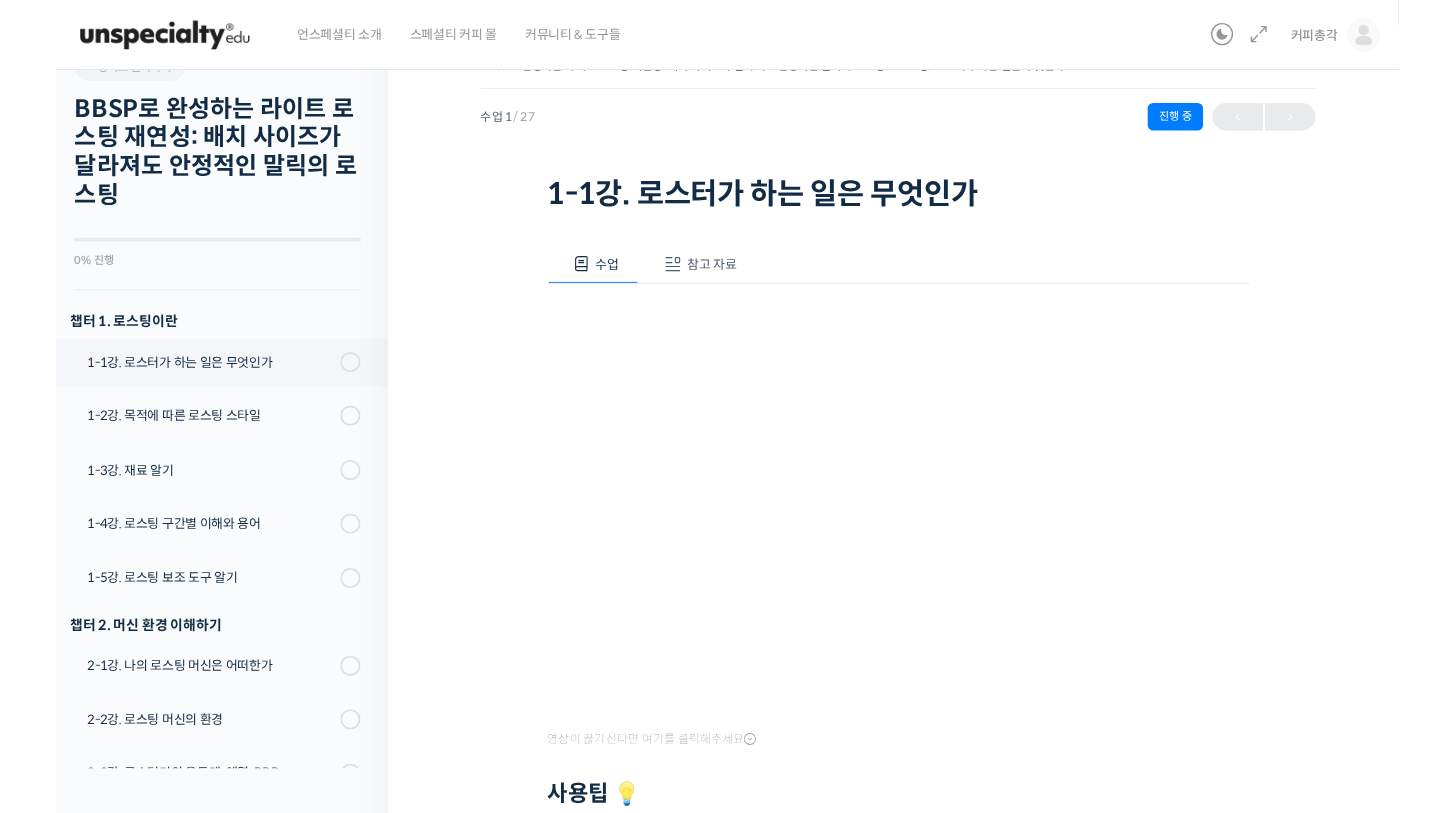 scroll, scrollTop: 0, scrollLeft: 0, axis: both 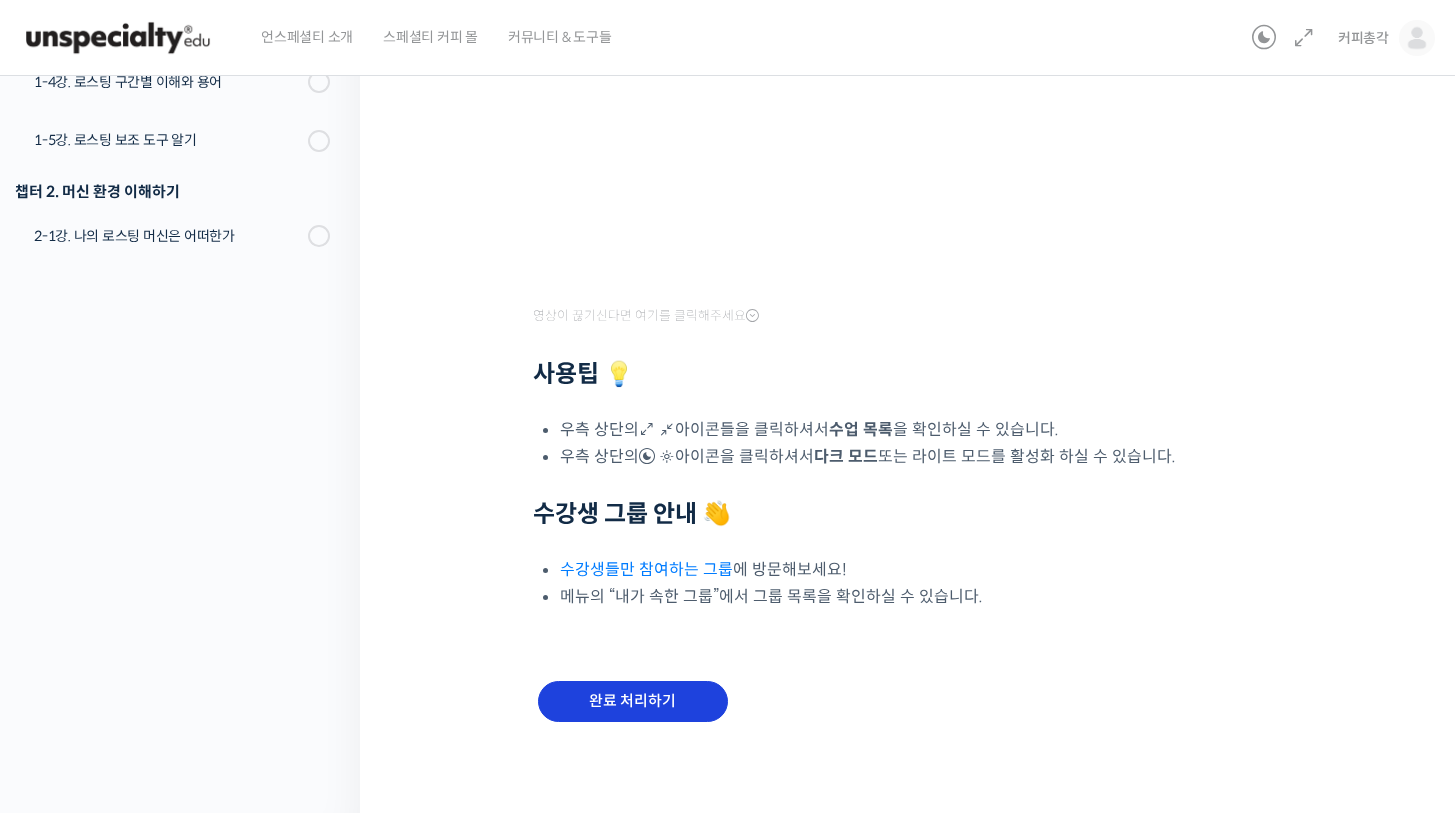 click on "완료 처리하기" at bounding box center [633, 701] 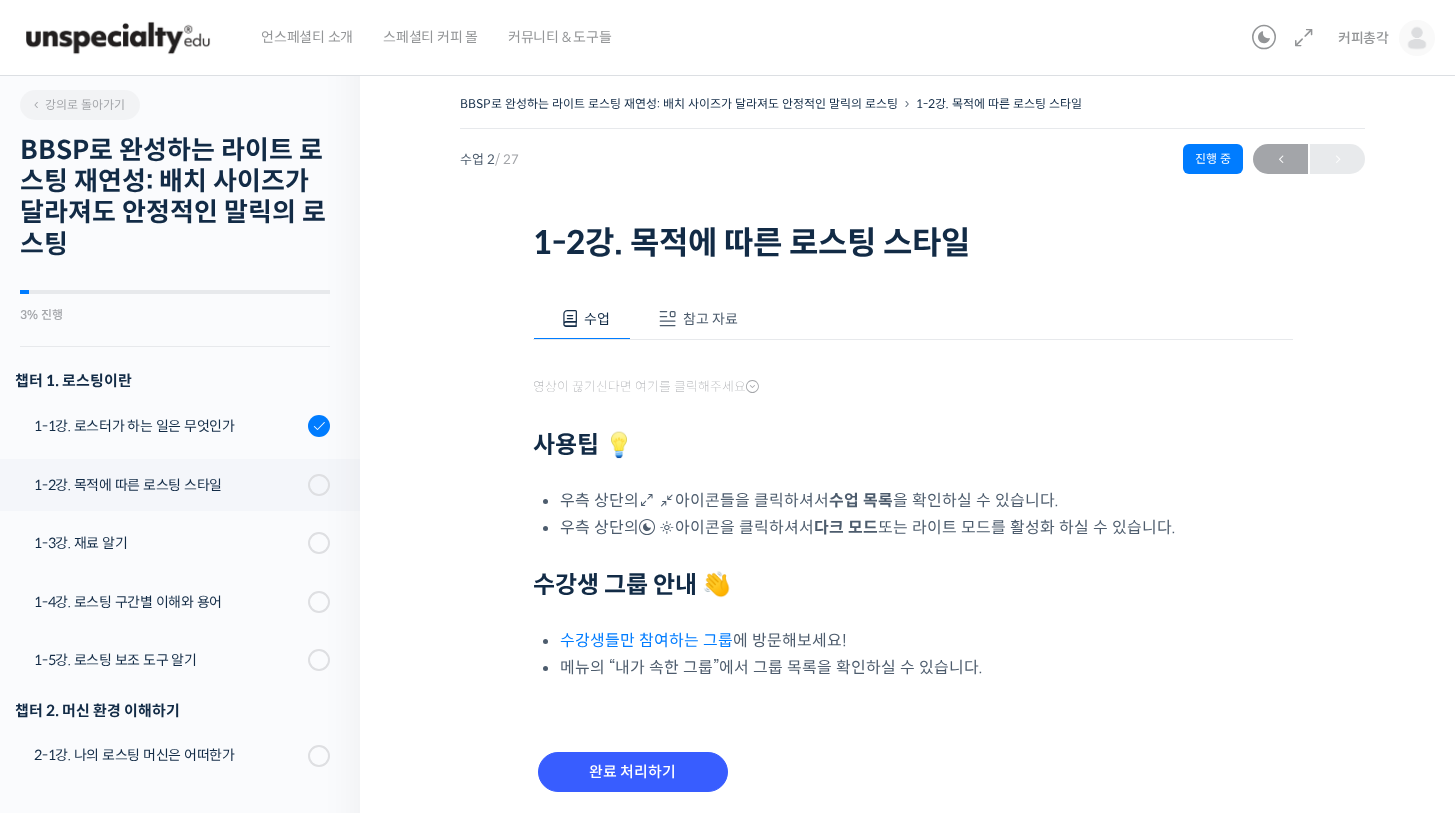 scroll, scrollTop: 0, scrollLeft: 0, axis: both 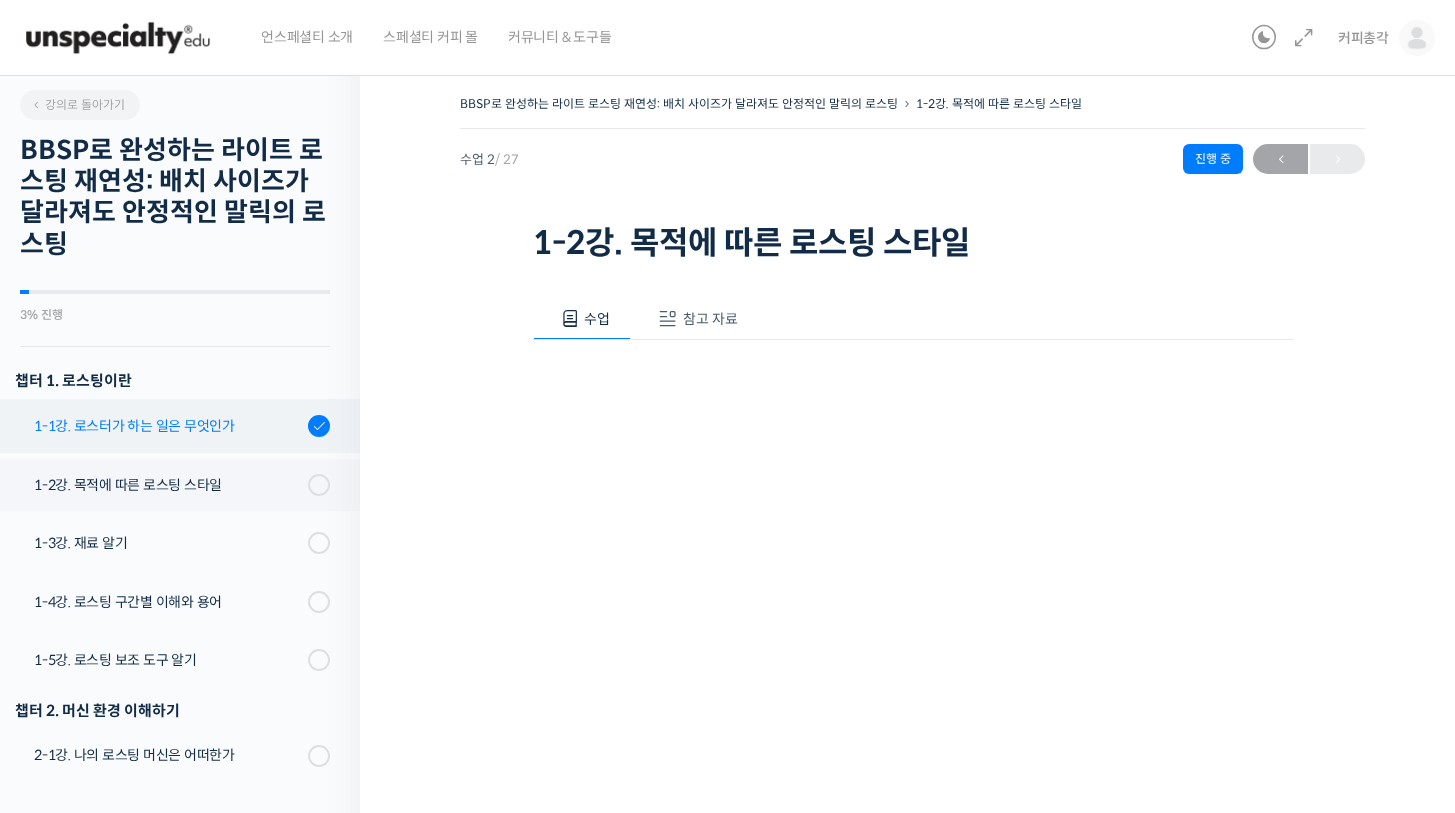 click on "1-1강. 로스터가 하는 일은 무엇인가" at bounding box center [168, 426] 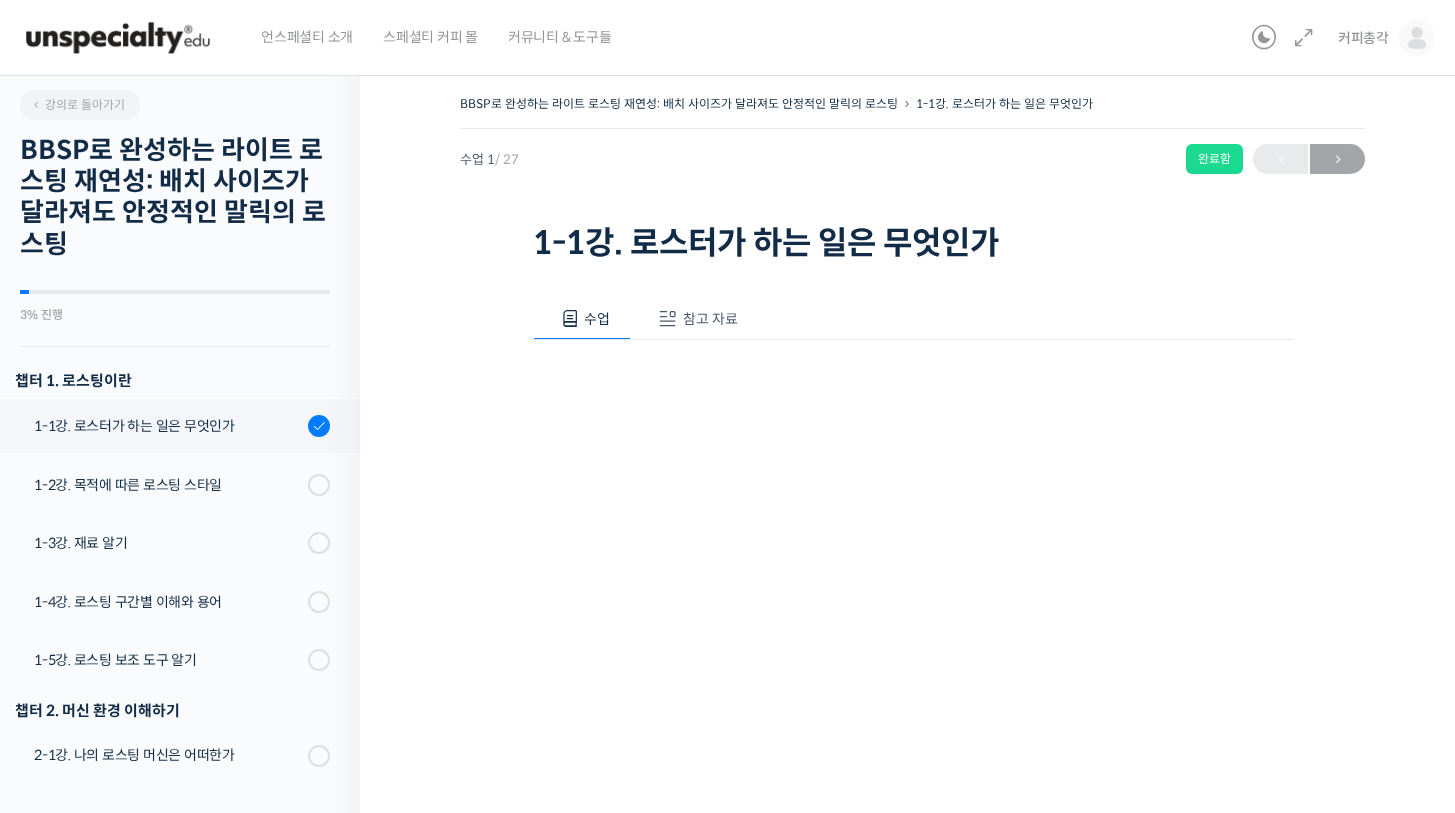 scroll, scrollTop: 0, scrollLeft: 0, axis: both 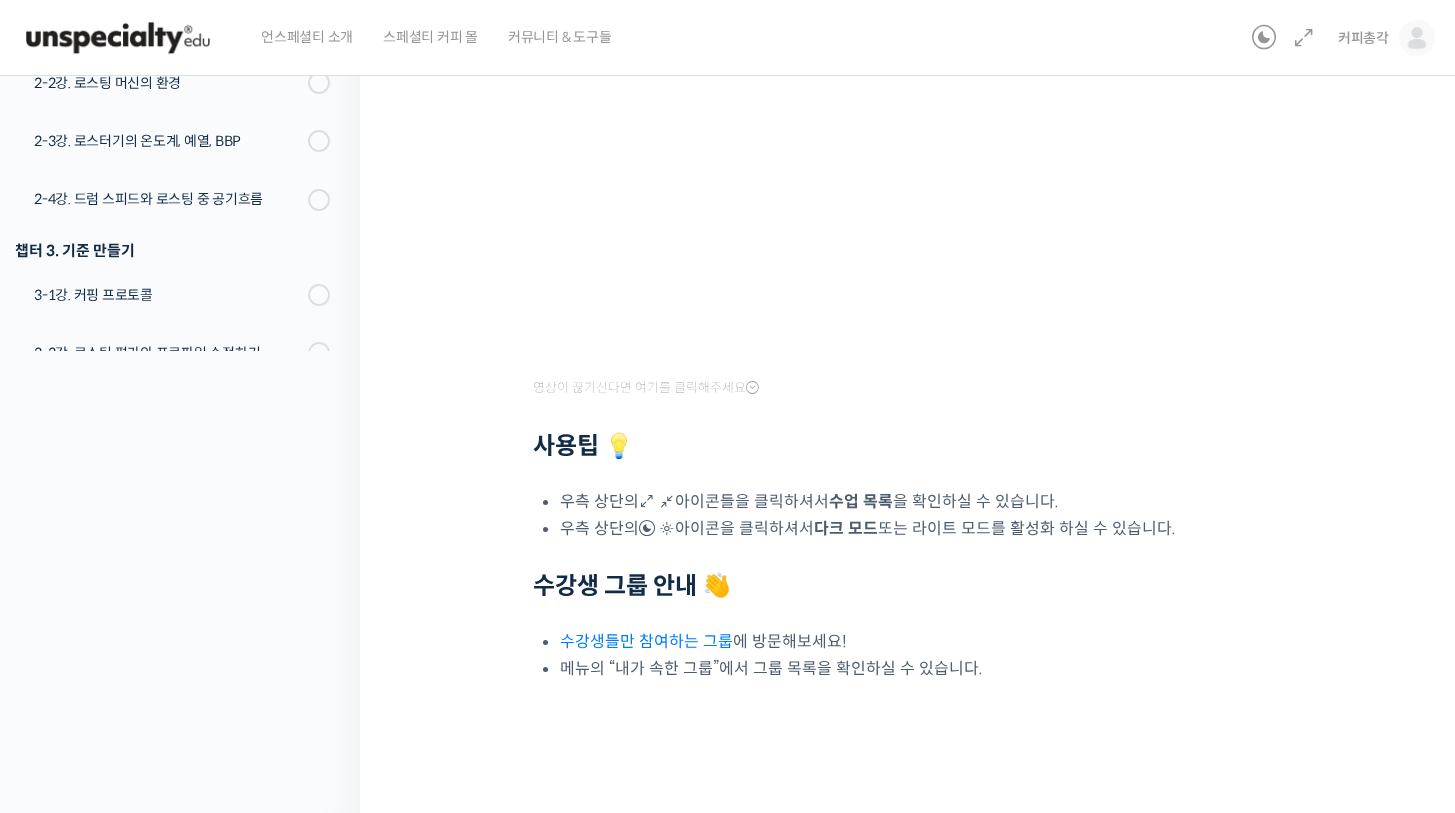 click on "수강생들만 참여하는 그룹" at bounding box center [646, 641] 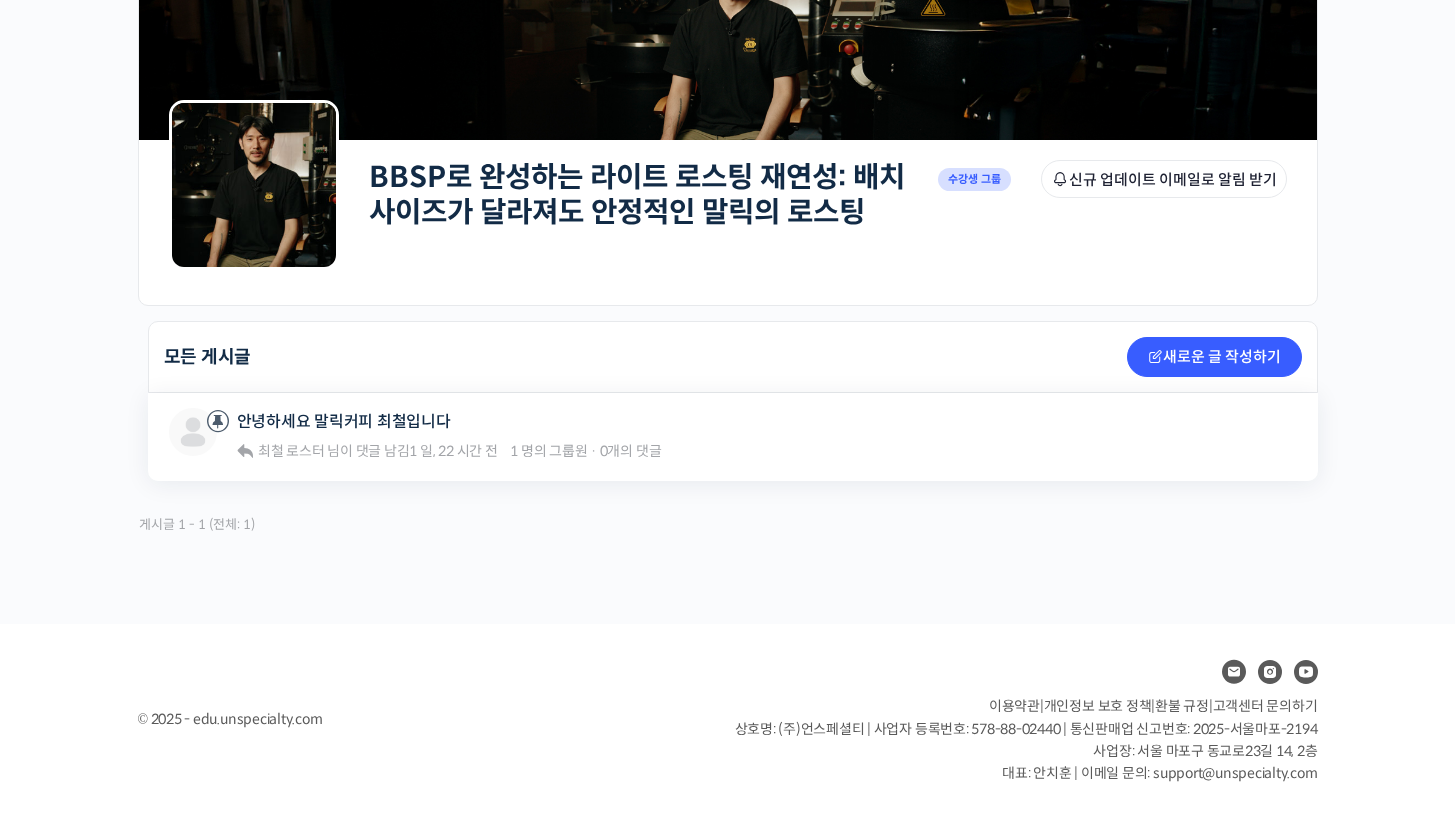 scroll, scrollTop: 173, scrollLeft: 0, axis: vertical 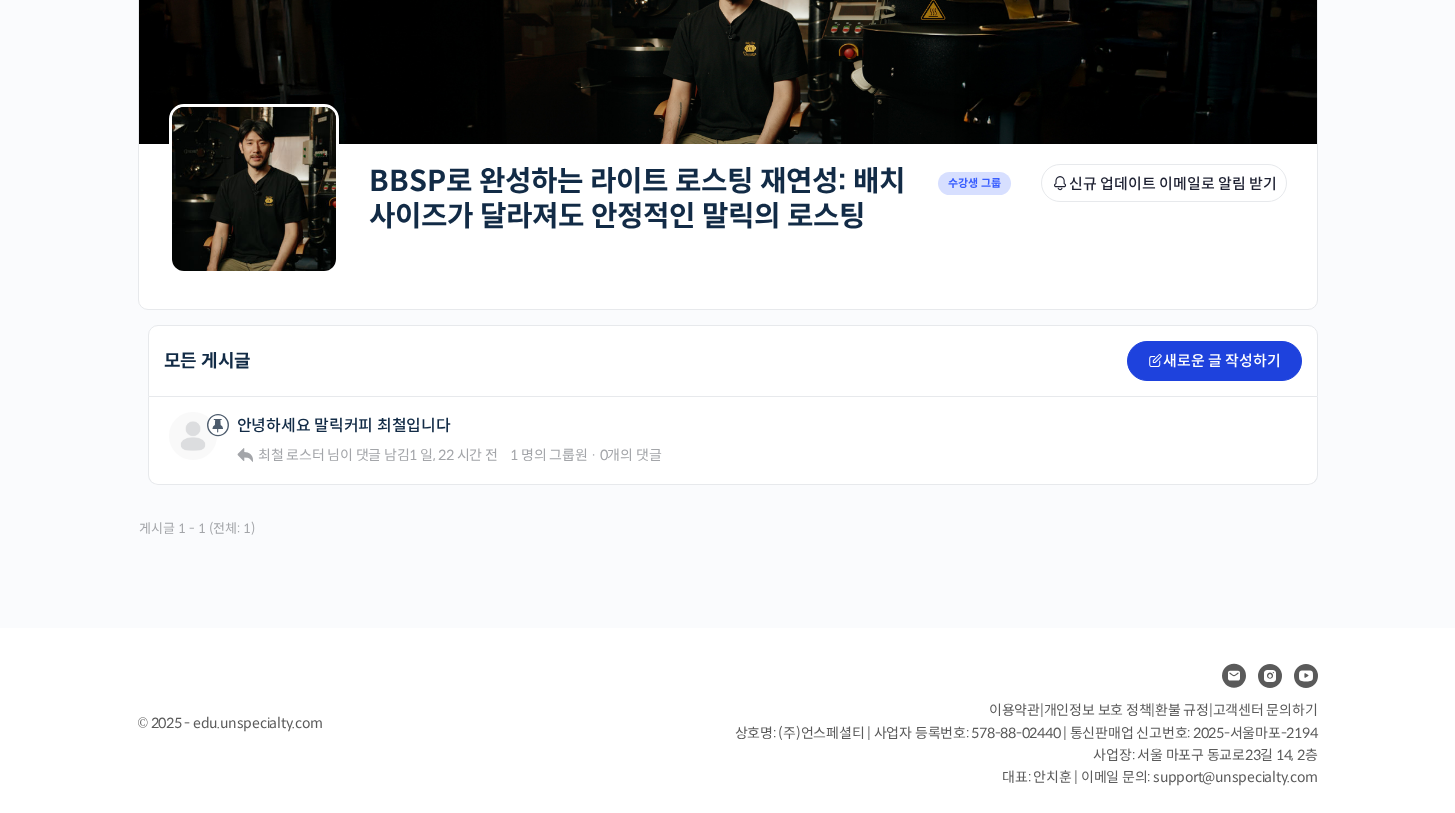 click on "새로운 글 작성하기" at bounding box center [1214, 361] 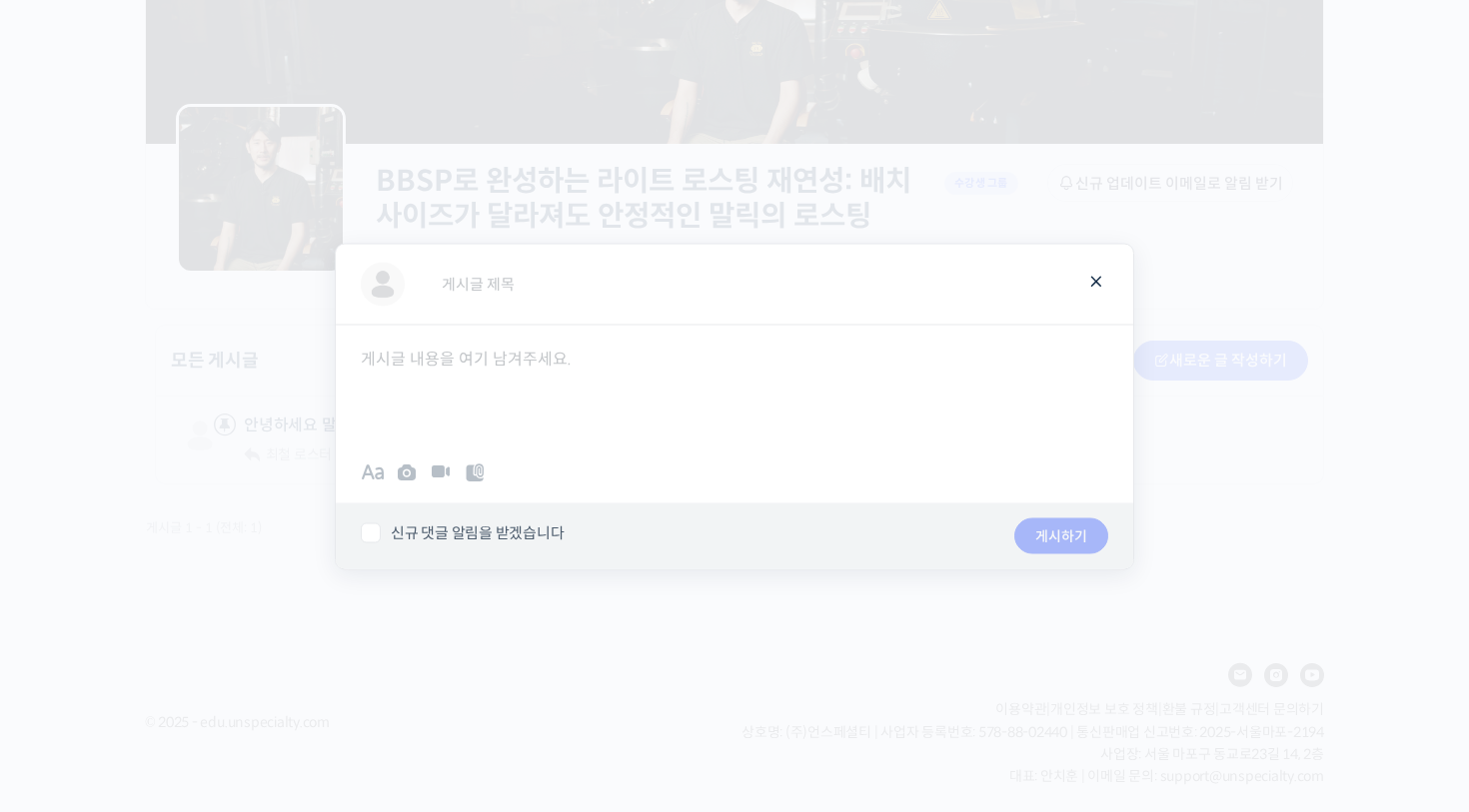 click at bounding box center (1096, 279) 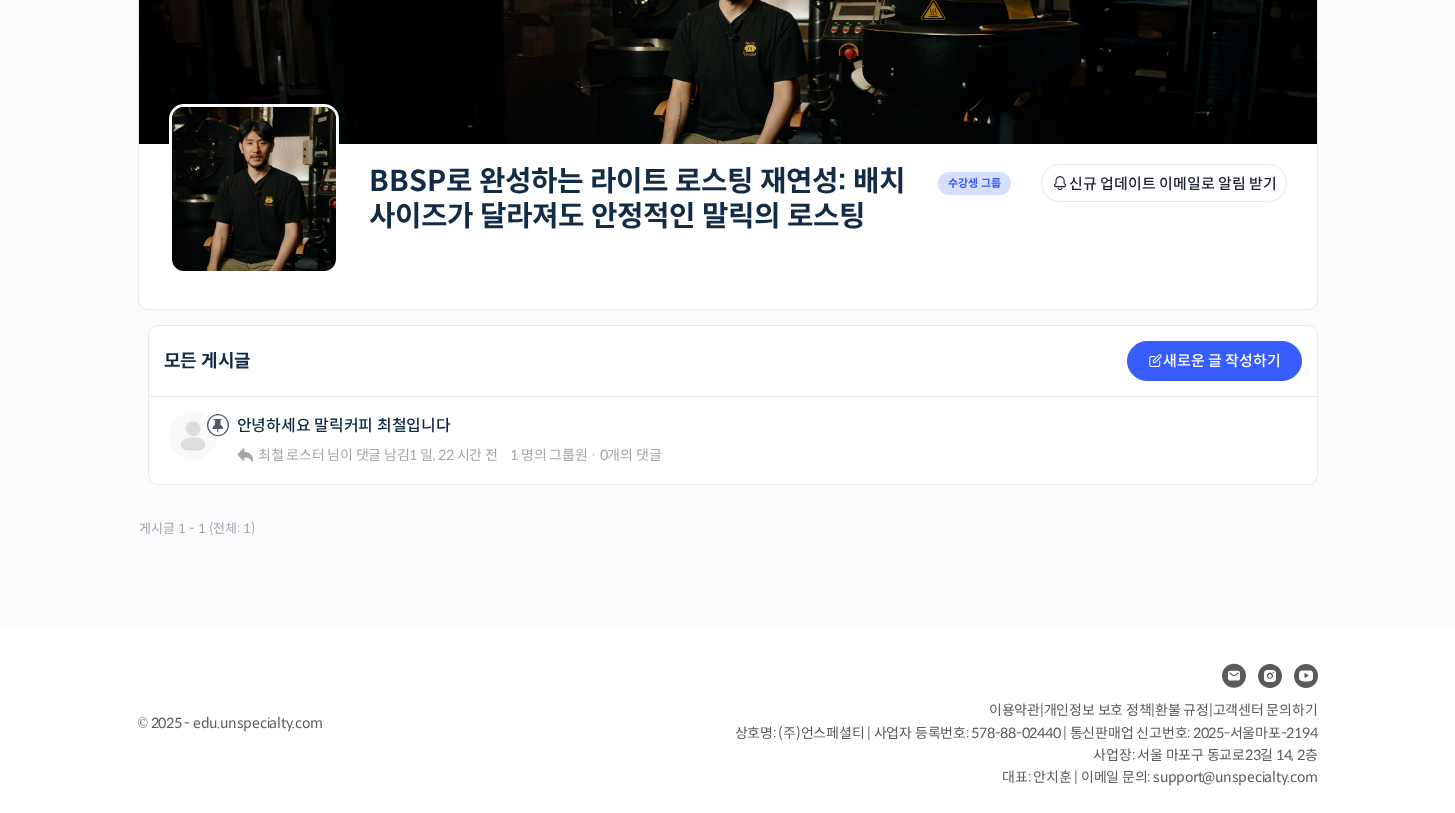 click on "BBSP로 완성하는 라이트 로스팅 재연성: 배치 사이즈가 달라져도 안정적인 말릭의 로스팅
Private   수강생 그룹
그룹원  신규 업데이트 이메일로 알림 받기
Private   수강생 그룹" at bounding box center (728, 226) 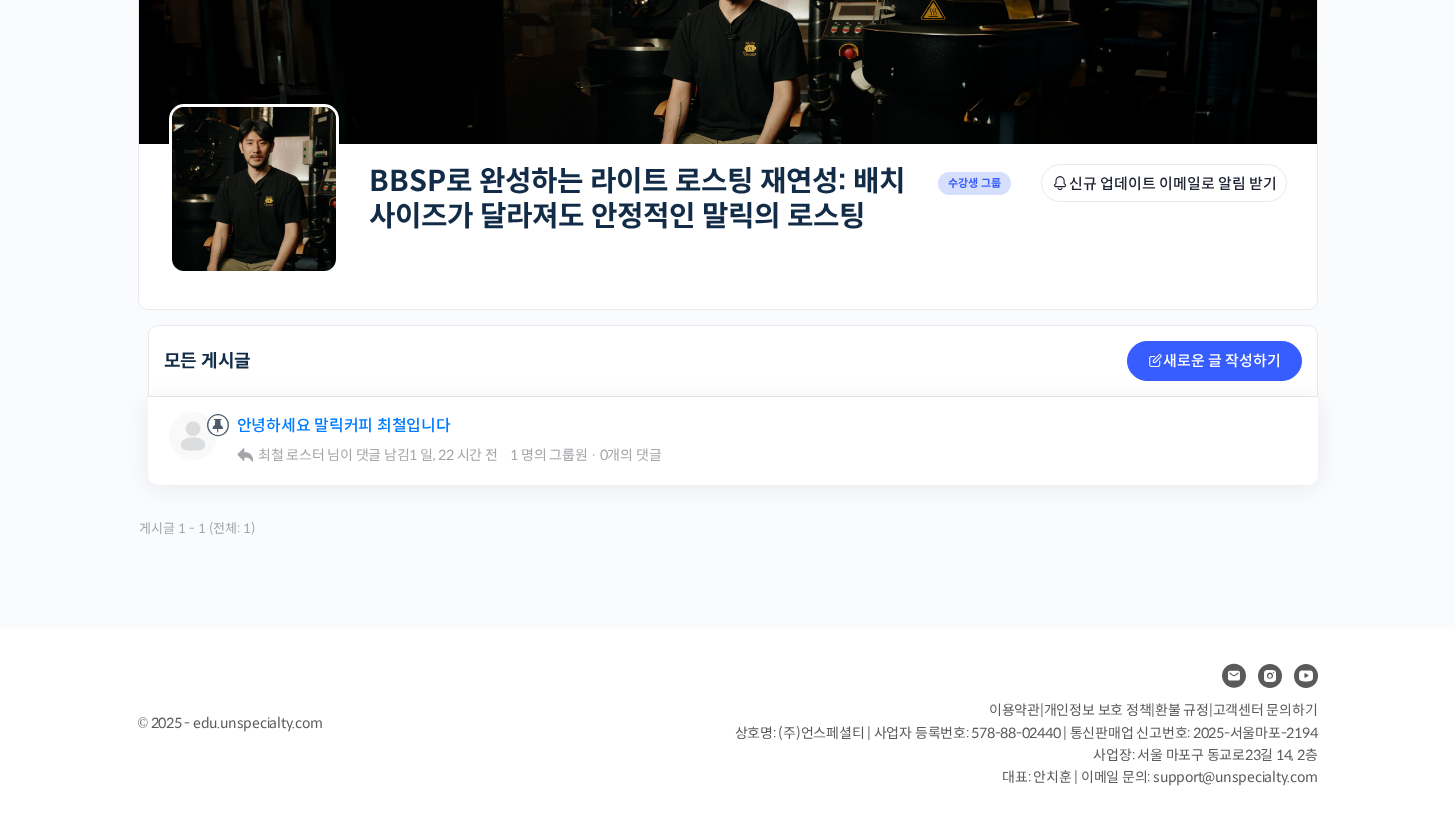 click on "안녕하세요 말릭커피 최철입니다" at bounding box center [344, 425] 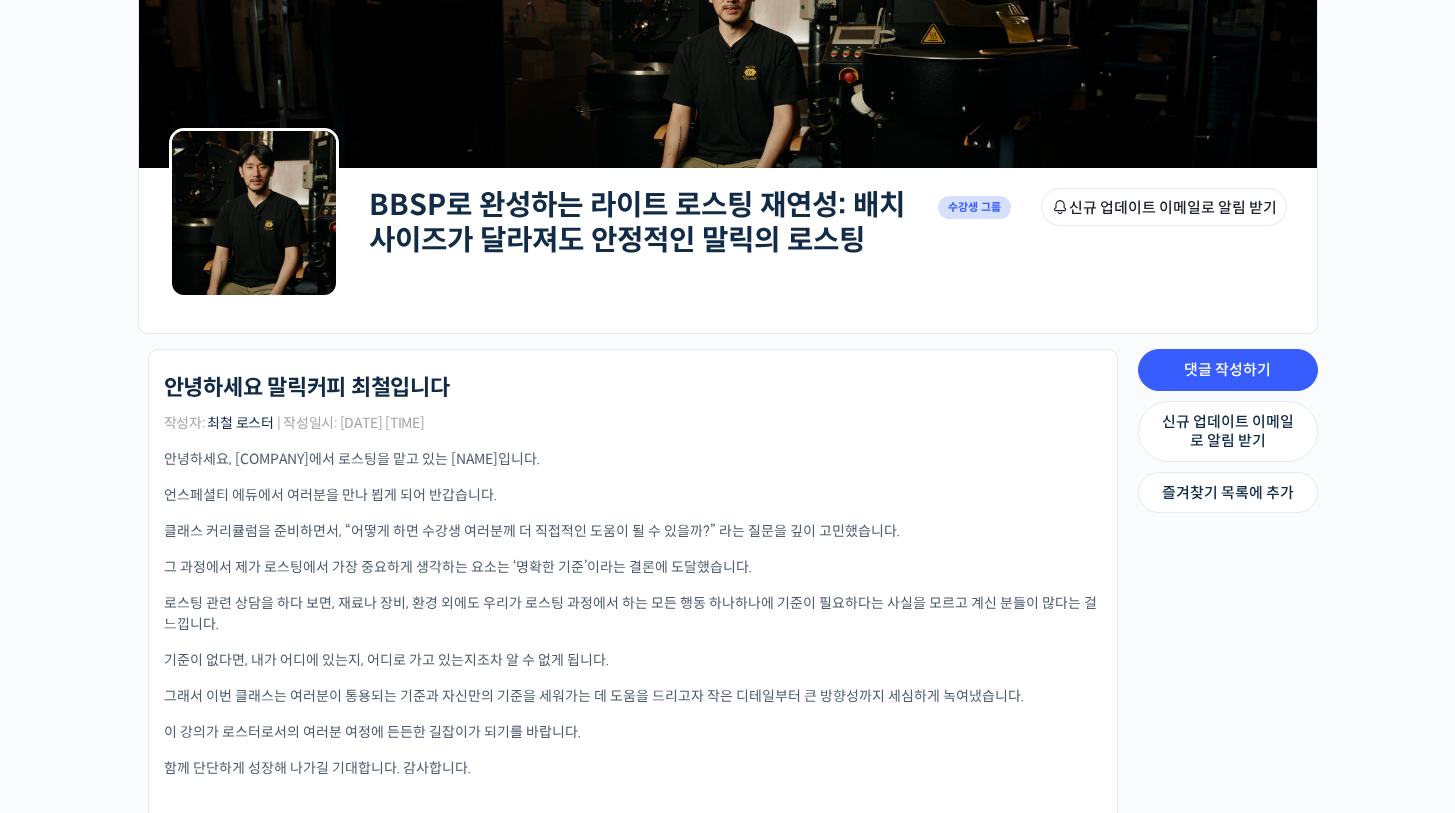 scroll, scrollTop: 251, scrollLeft: 0, axis: vertical 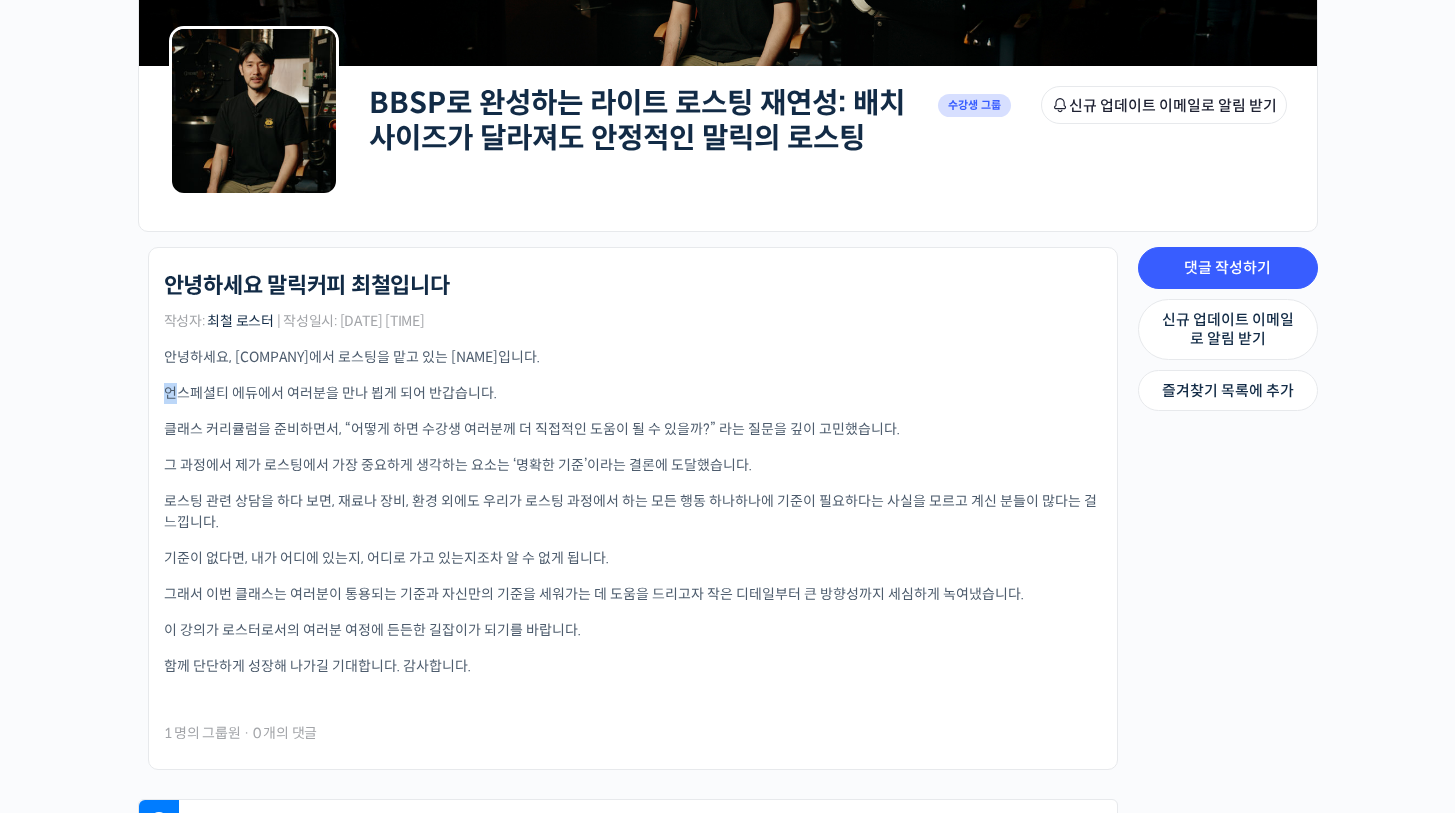 drag, startPoint x: 174, startPoint y: 389, endPoint x: 506, endPoint y: 377, distance: 332.2168 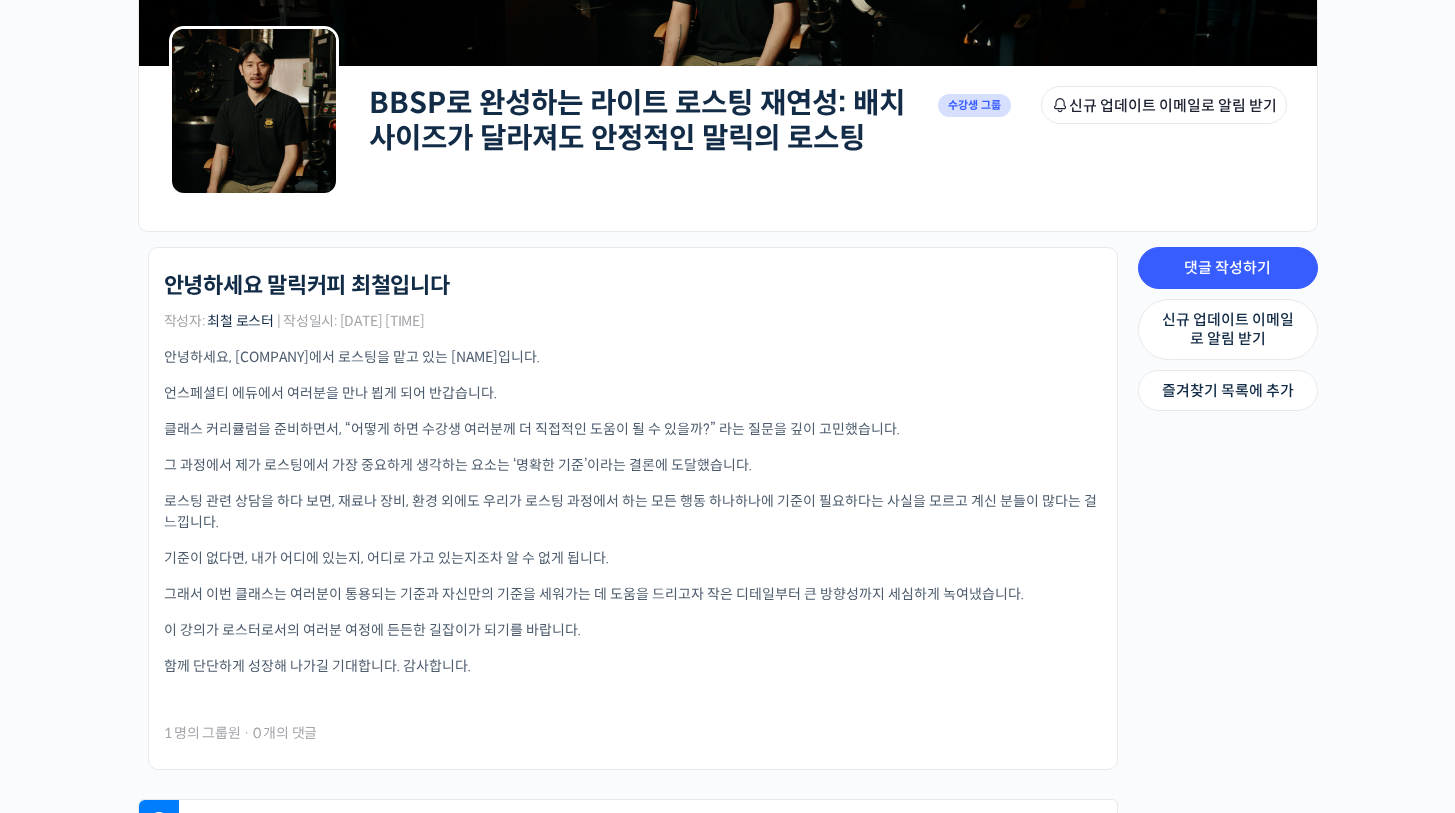 click on "안녕하세요, 말릭커피에서 로스팅을 맡고 있는 최철입니다.
언스페셜티 에듀에서 여러분을 만나 뵙게 되어 반갑습니다.
클래스 커리큘럼을 준비하면서, “어떻게 하면 수강생 여러분께 더 직접적인 도움이 될 수 있을까?” 라는 질문을 깊이 고민했습니다.
그 과정에서 제가 로스팅에서 가장 중요하게 생각하는 요소는 ‘명확한 기준’이라는 결론에 도달했습니다.
로스팅 관련 상담을 하다 보면, 재료나 장비, 환경 외에도 우리가 로스팅 과정에서 하는 모든 행동 하나하나에 기준이 필요하다는 사실을 모르고 계신 분들이 많다는 걸 느낍니다.
기준이 없다면, 내가 어디에 있는지, 어디로 가고 있는지조차 알 수 없게 됩니다.
이 강의가 로스터로서의 여러분 여정에 든든한 길잡이가 되기를 바랍니다." at bounding box center [633, 526] 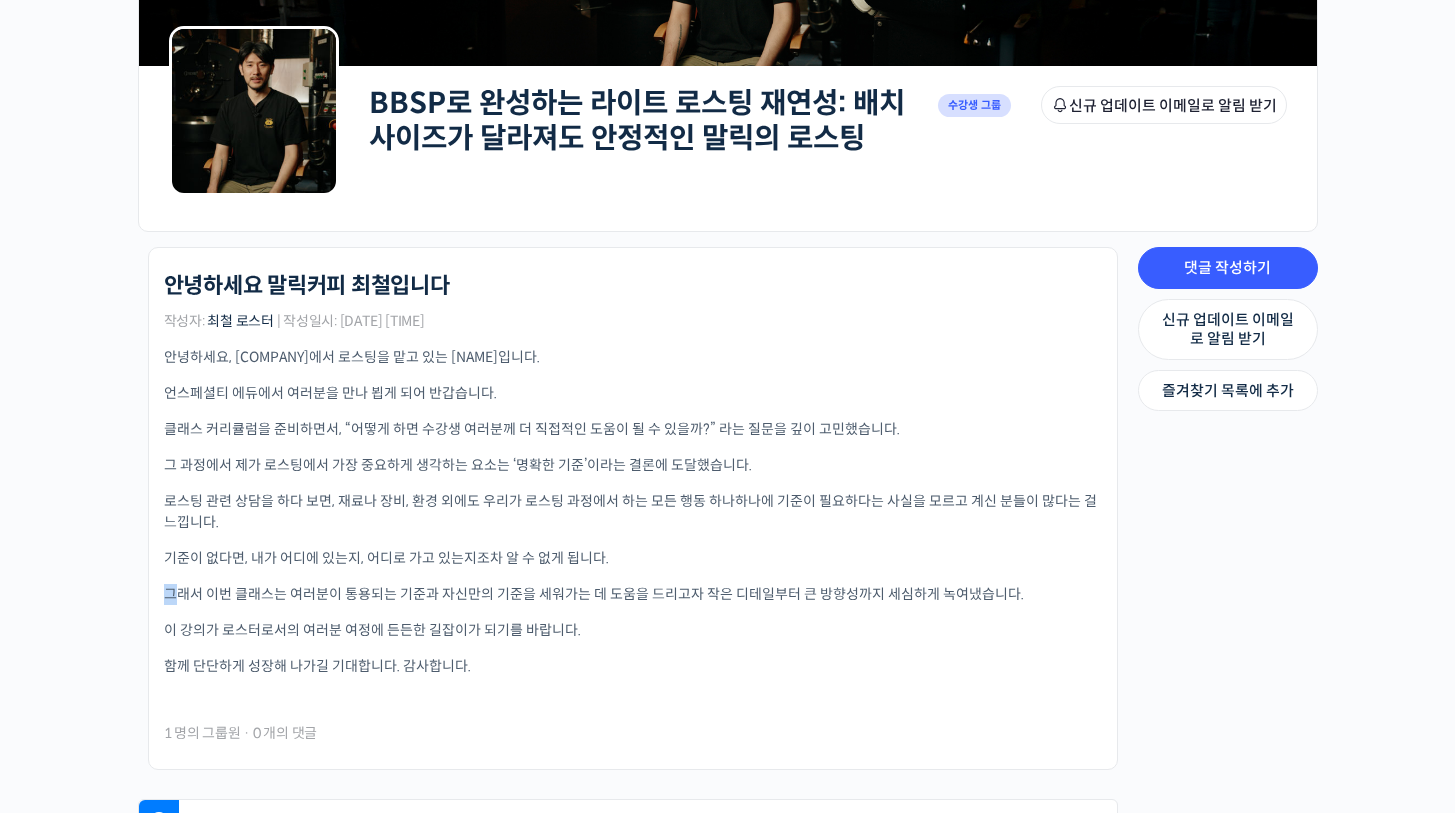 drag, startPoint x: 175, startPoint y: 596, endPoint x: 750, endPoint y: 584, distance: 575.1252 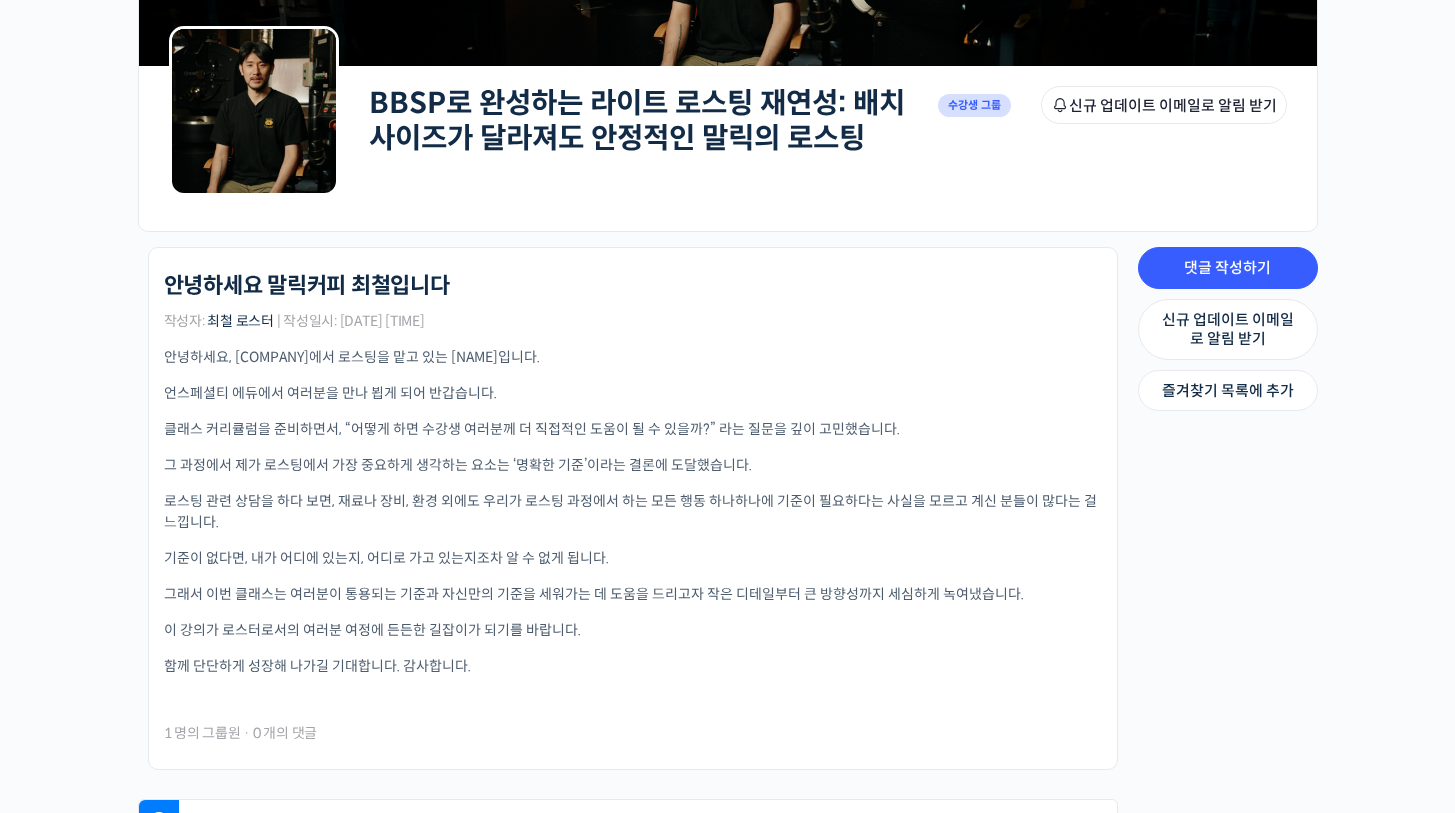 click on "이 강의가 로스터로서의 여러분 여정에 든든한 길잡이가 되기를 바랍니다." at bounding box center [633, 630] 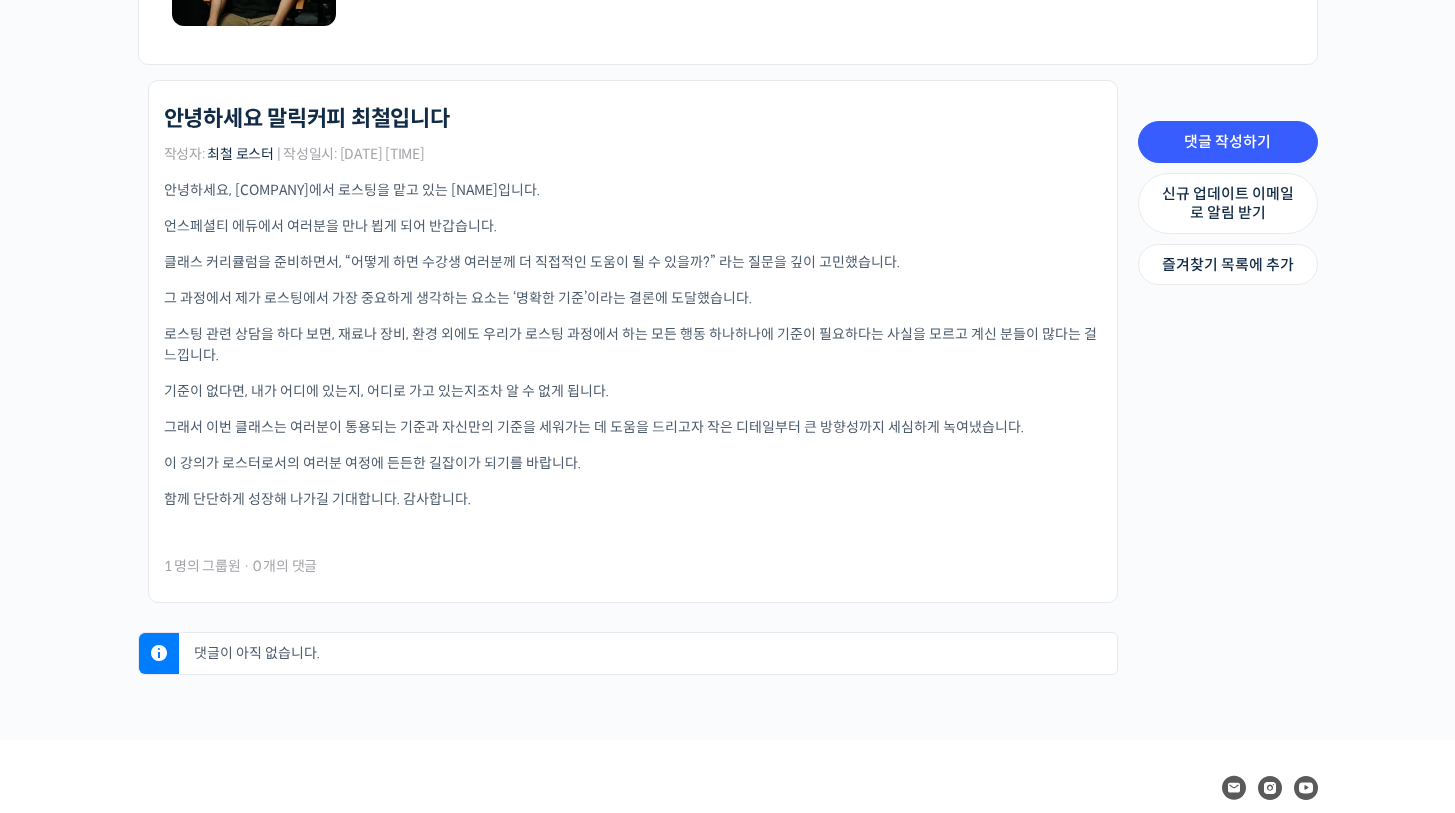 scroll, scrollTop: 0, scrollLeft: 0, axis: both 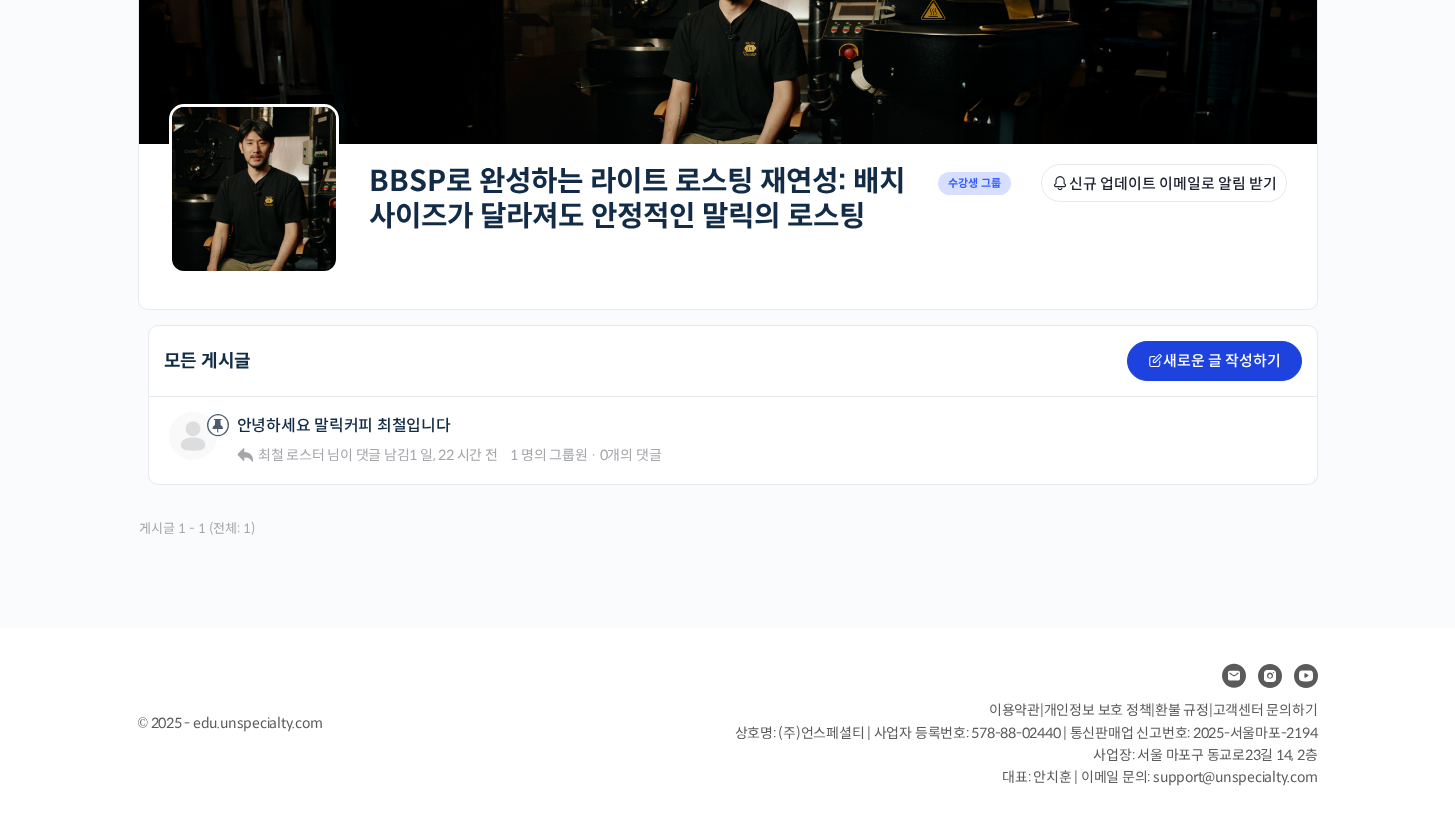 click on "새로운 글 작성하기" at bounding box center (1214, 361) 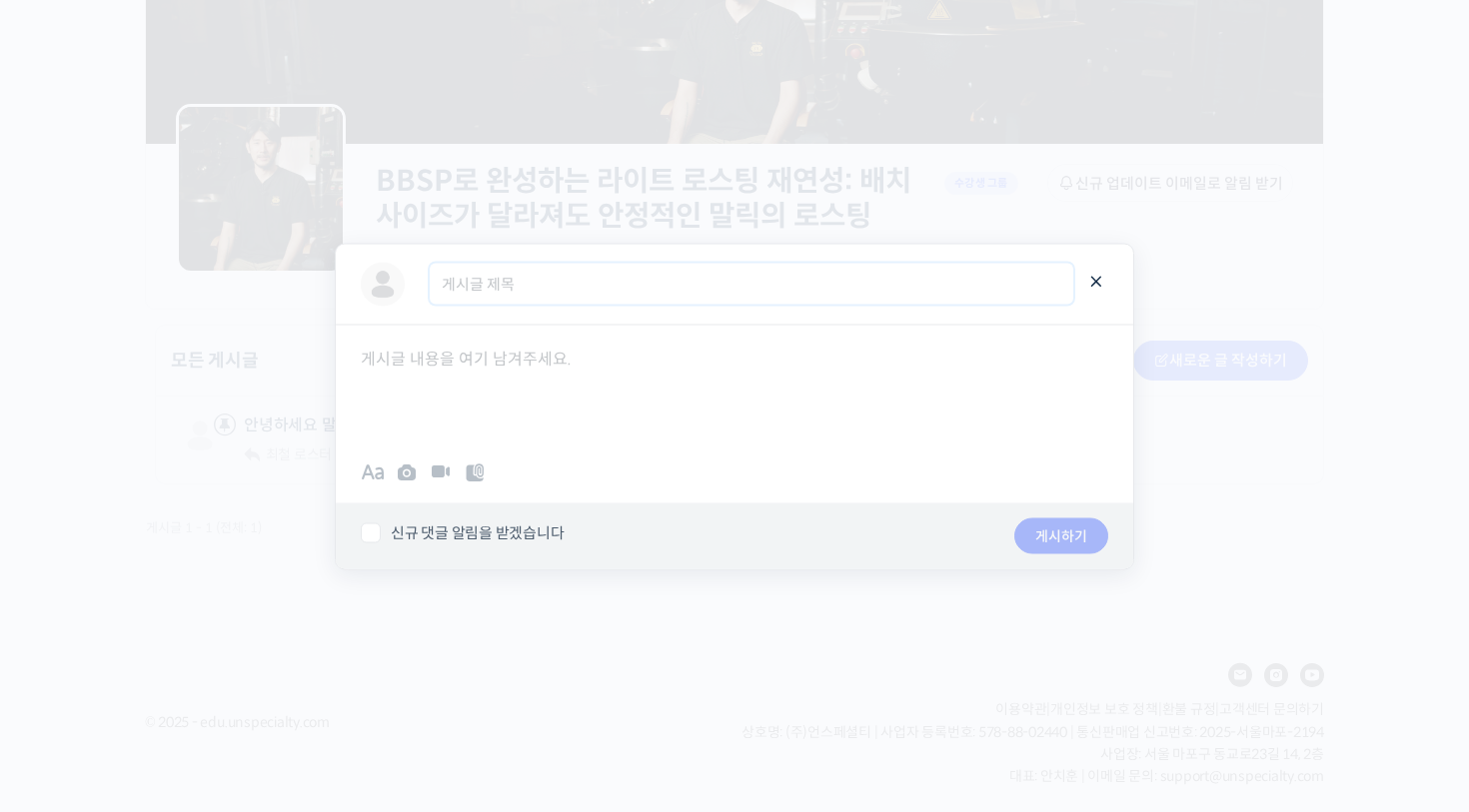click on "게시글 제목" at bounding box center (751, 284) 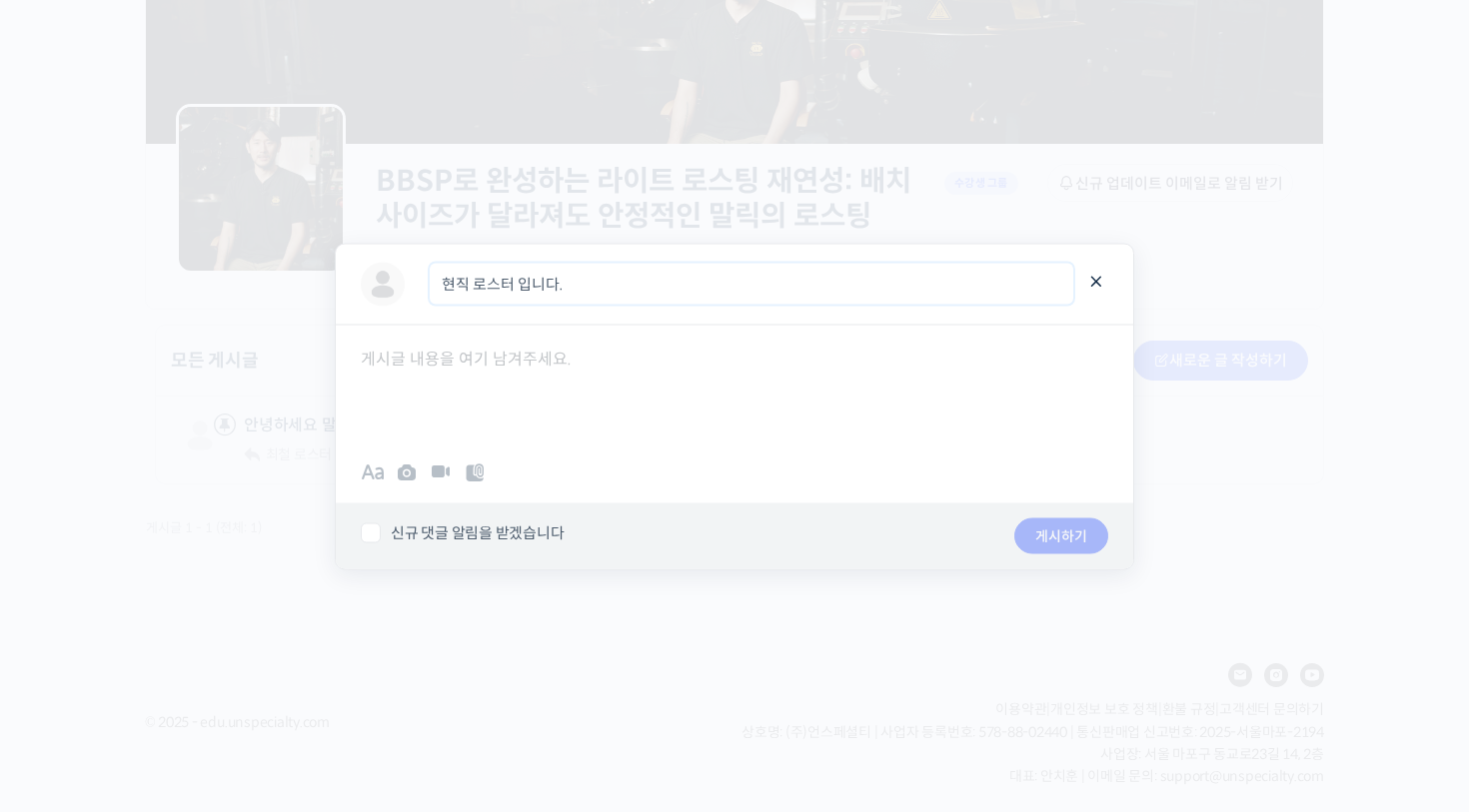 type on "현직 로스터 입니다." 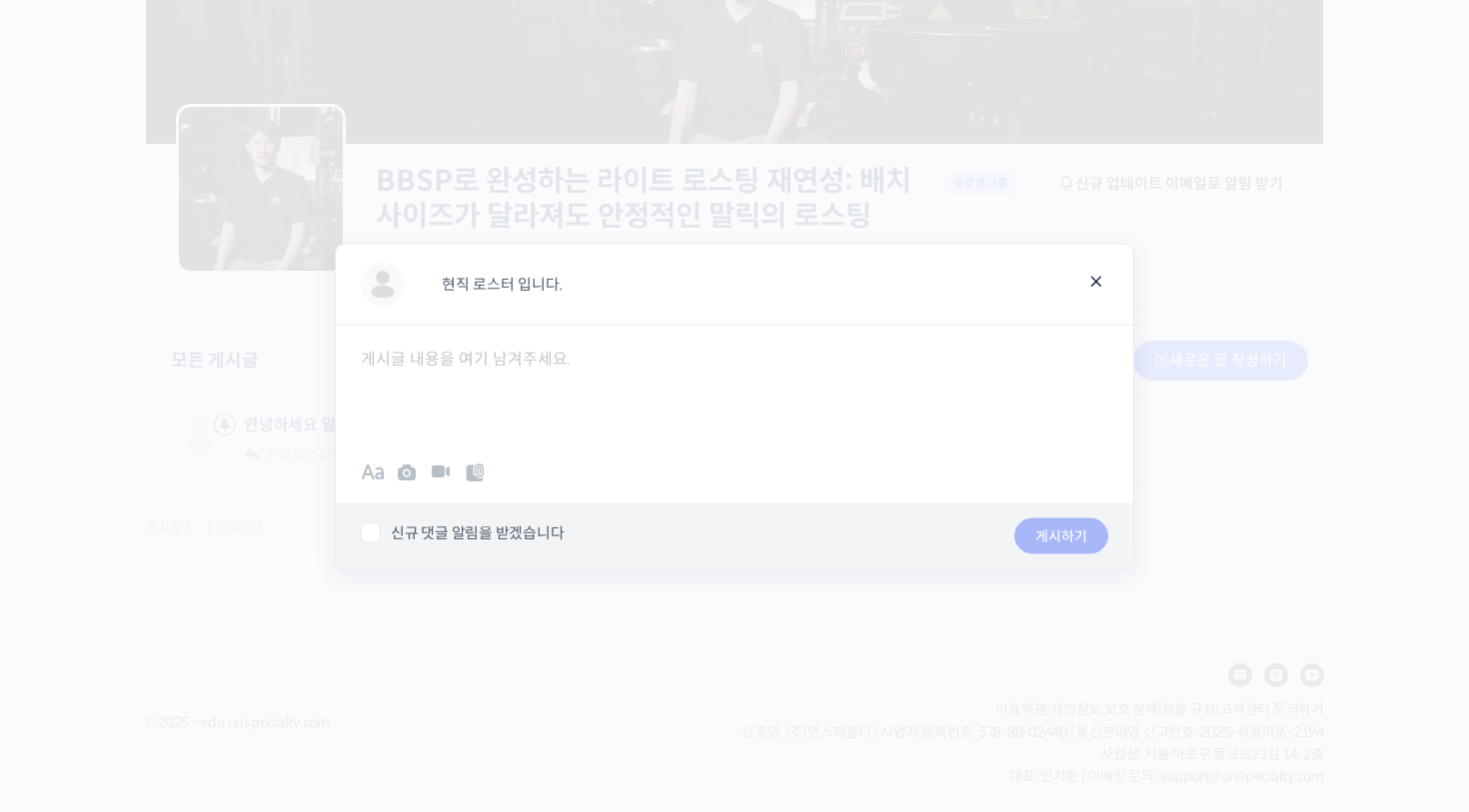 drag, startPoint x: 605, startPoint y: 368, endPoint x: 621, endPoint y: 372, distance: 16.492423 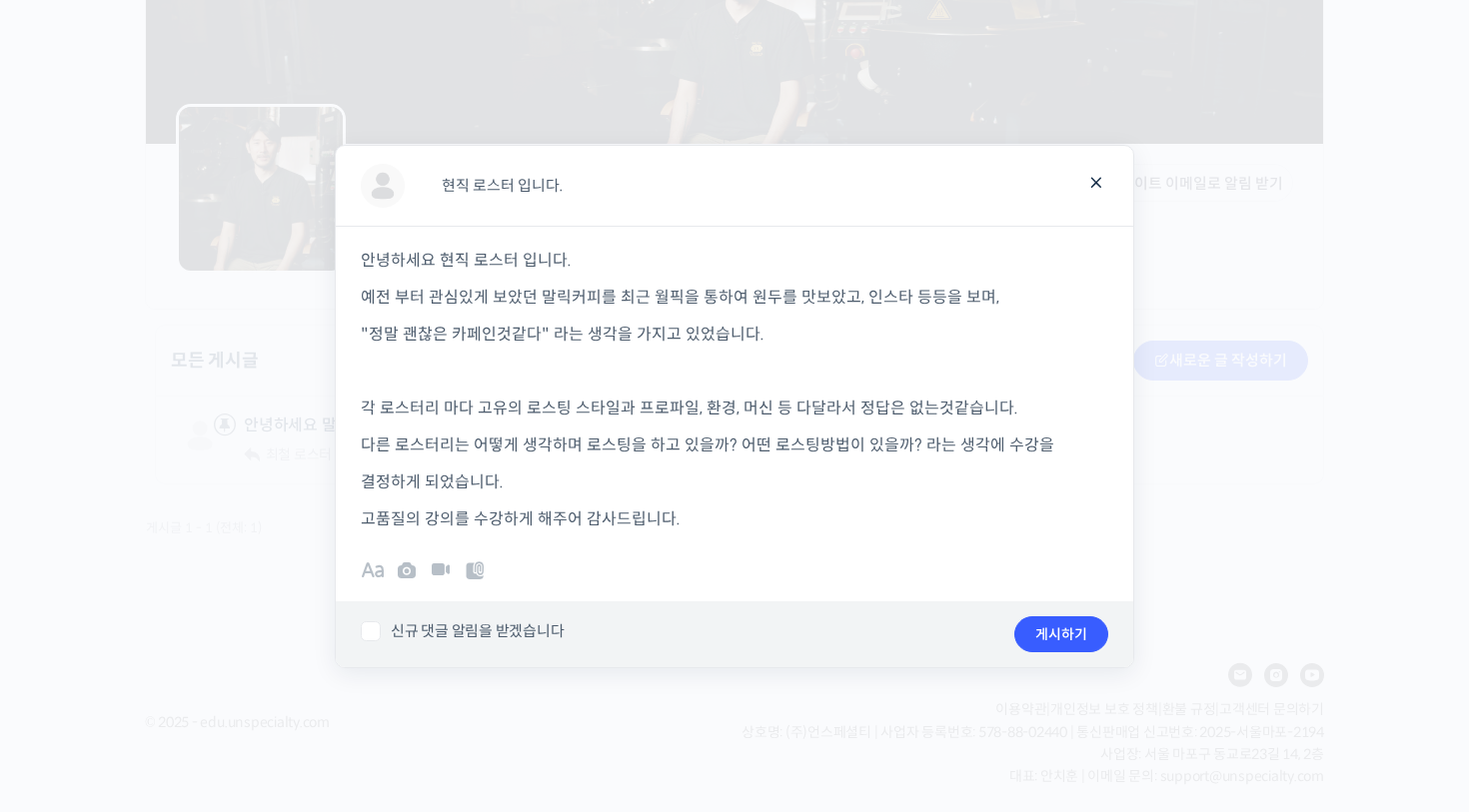 click on "결정하게 되었습니다." at bounding box center (734, 481) 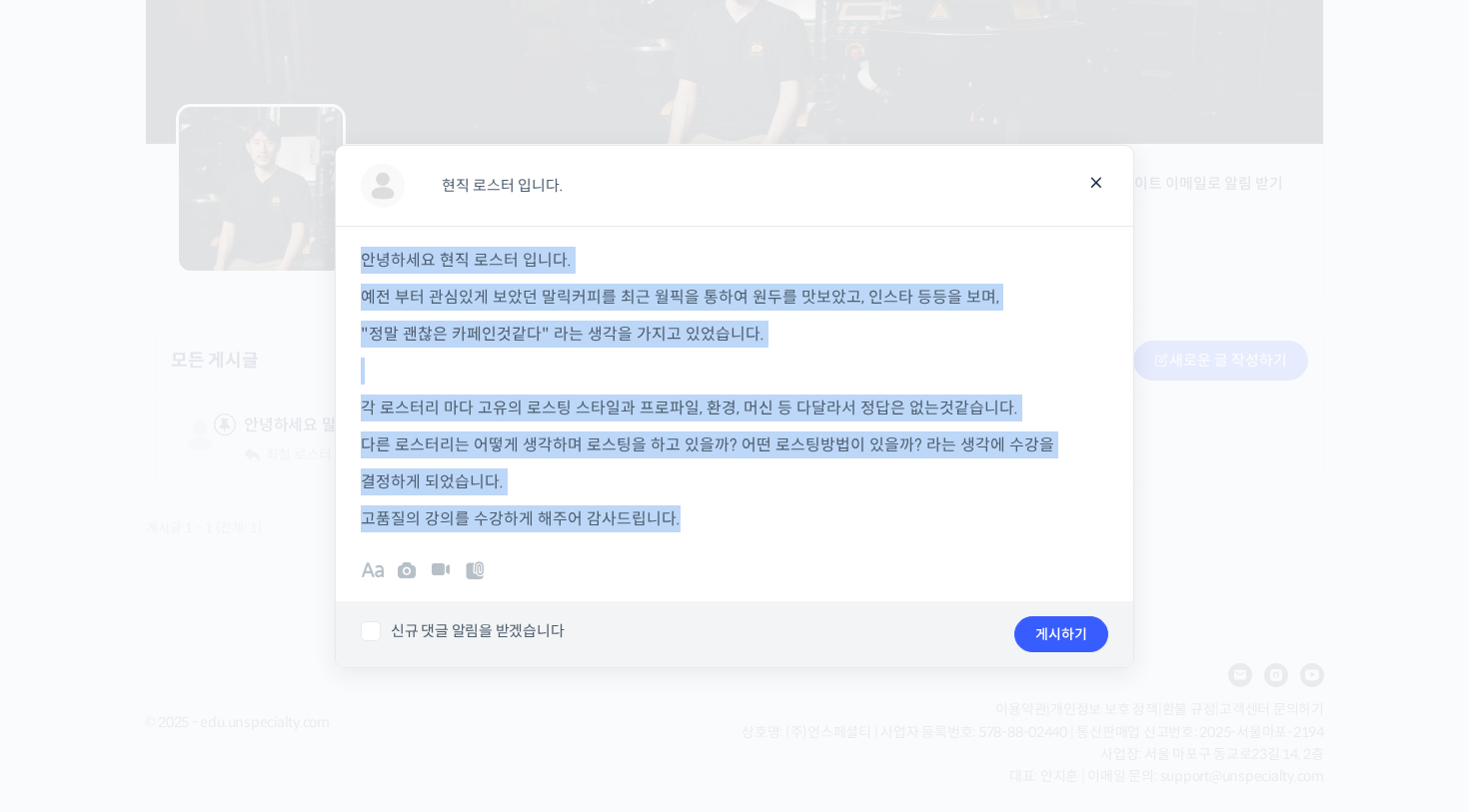 copy on "안녕하세요 현직 로스터 입니다.  예전 부터 관심있게 보았던 말릭커피를 최근 월픽을 통하여 원두를 맛보았고, 인스타 등등을 보며, "정말 괜찮은 카페인것같다" 라는 생각을 가지고 있었습니다. 각 로스터리 마다 고유의 로스팅 스타일과 프로파일, 환경, 머신 등 다달라서 정답은 없는것같습니다. 다른 로스터리는 어떻게 생각하며 로스팅을 하고 있을까? 어떤 로스팅방법이 있을까? 라는 생각에 수강을 결정하게 되었습니다.  고품질의 강의를 수강하게 해주어 감사드립니다." 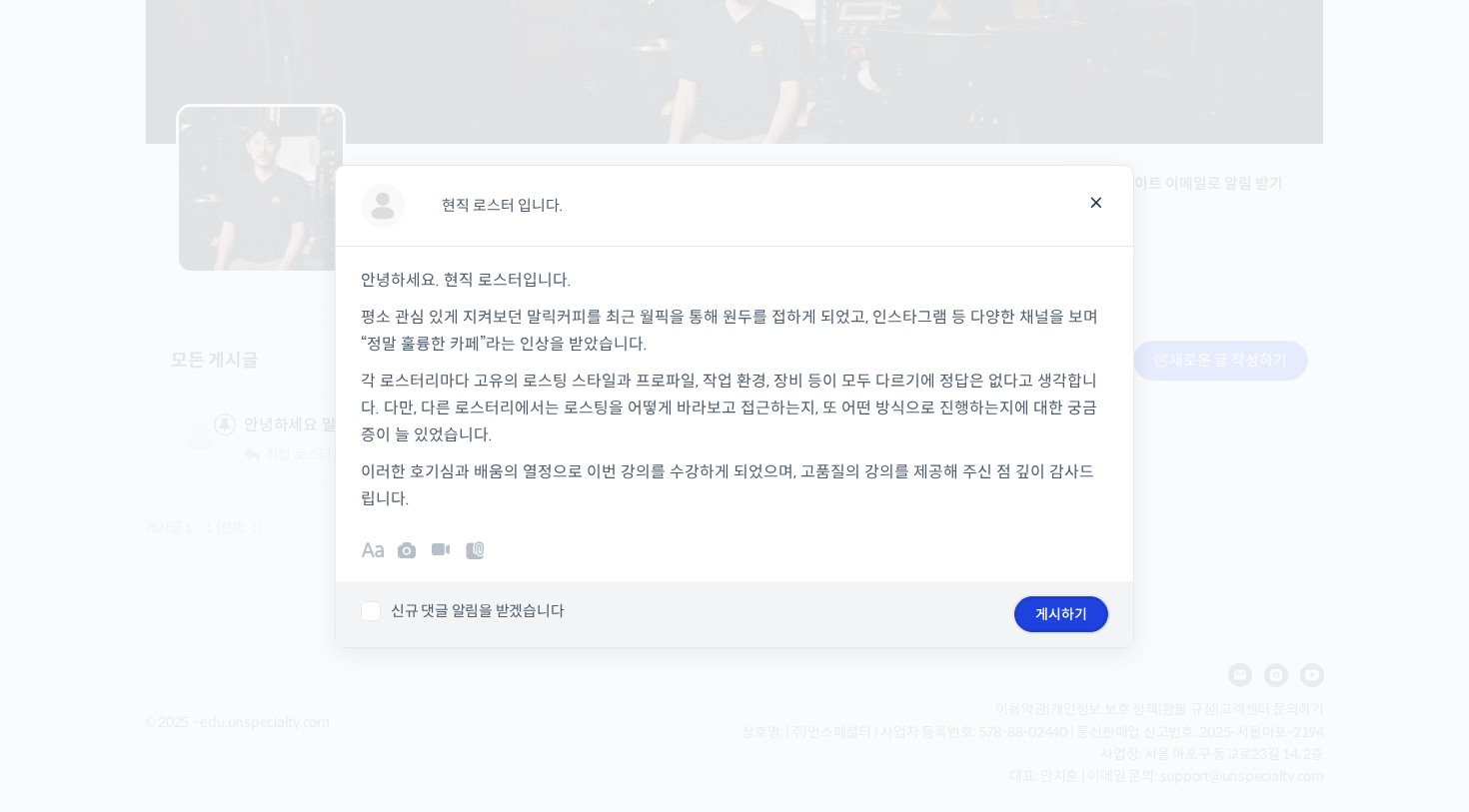 click on "게시하기" at bounding box center (1061, 614) 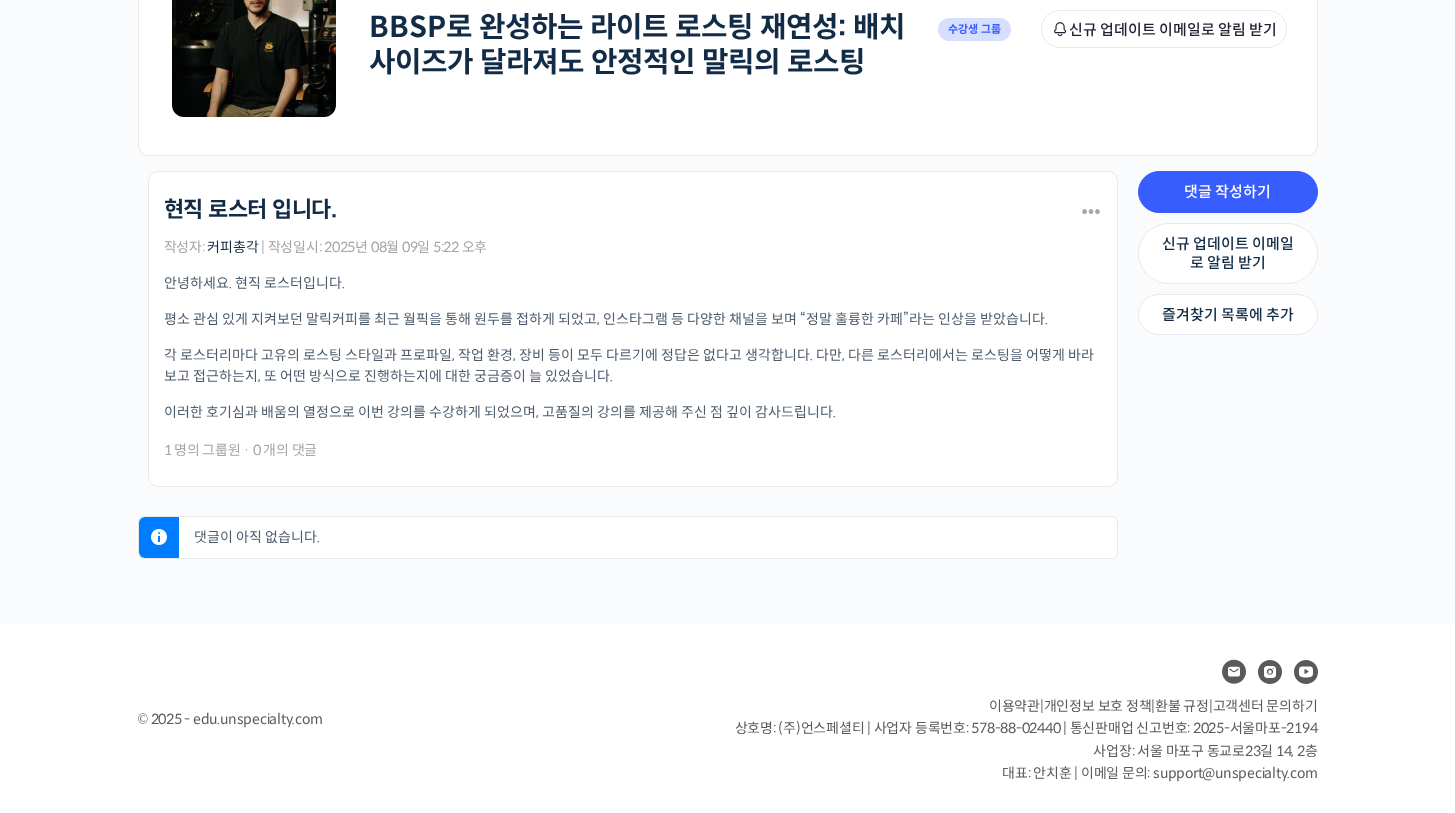 scroll, scrollTop: 0, scrollLeft: 0, axis: both 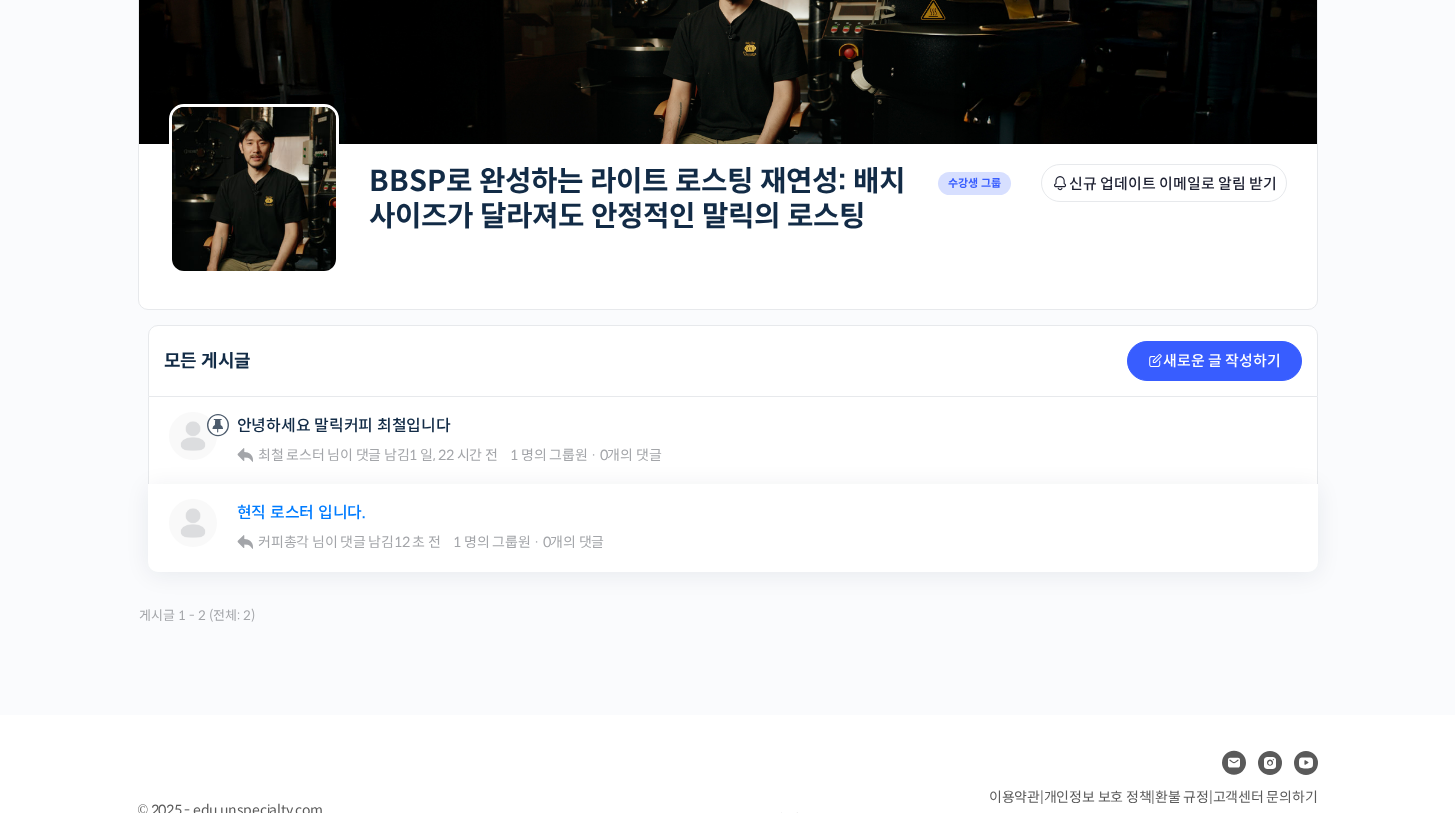 click on "현직 로스터 입니다." at bounding box center [301, 512] 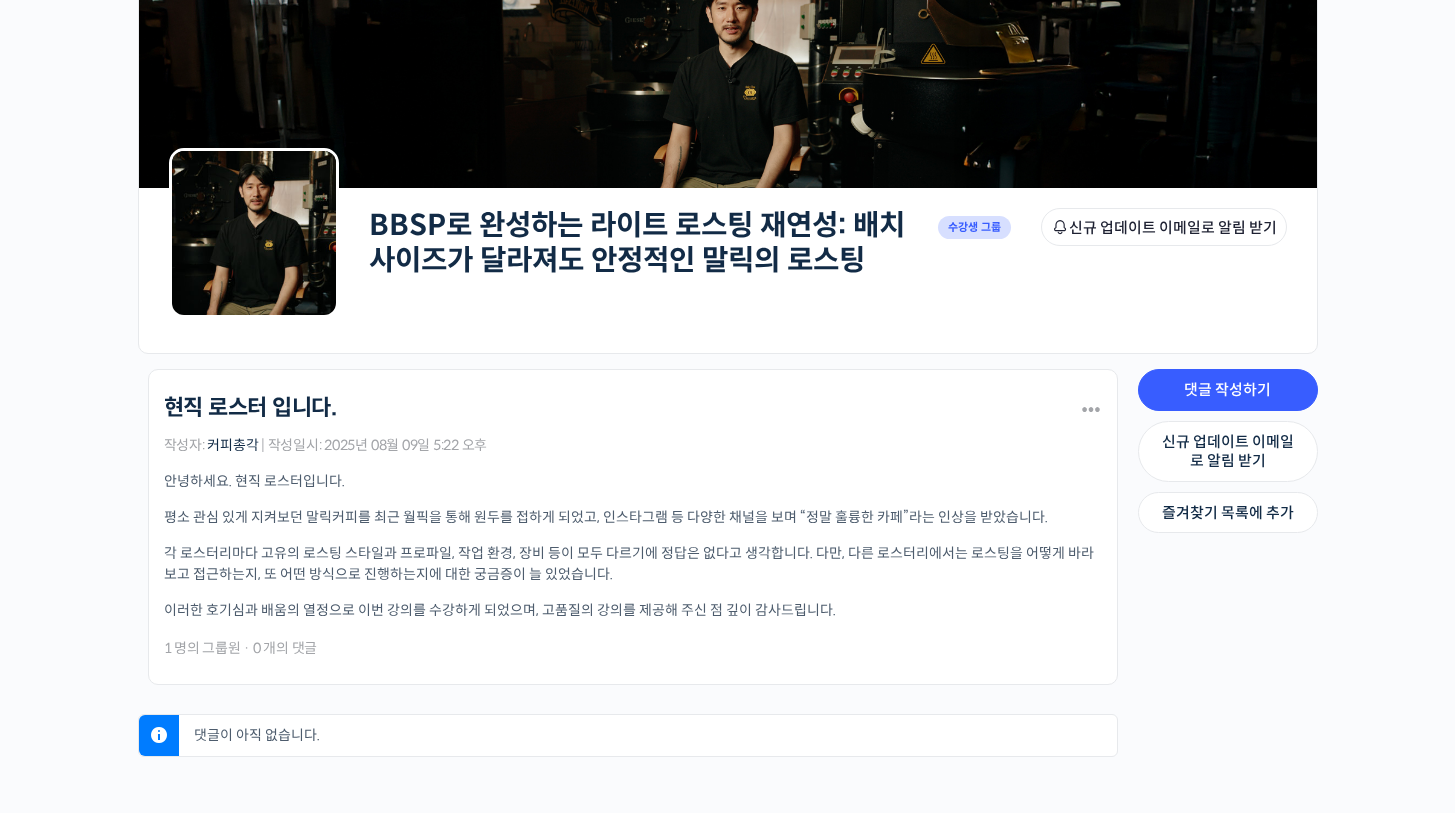 scroll, scrollTop: 0, scrollLeft: 0, axis: both 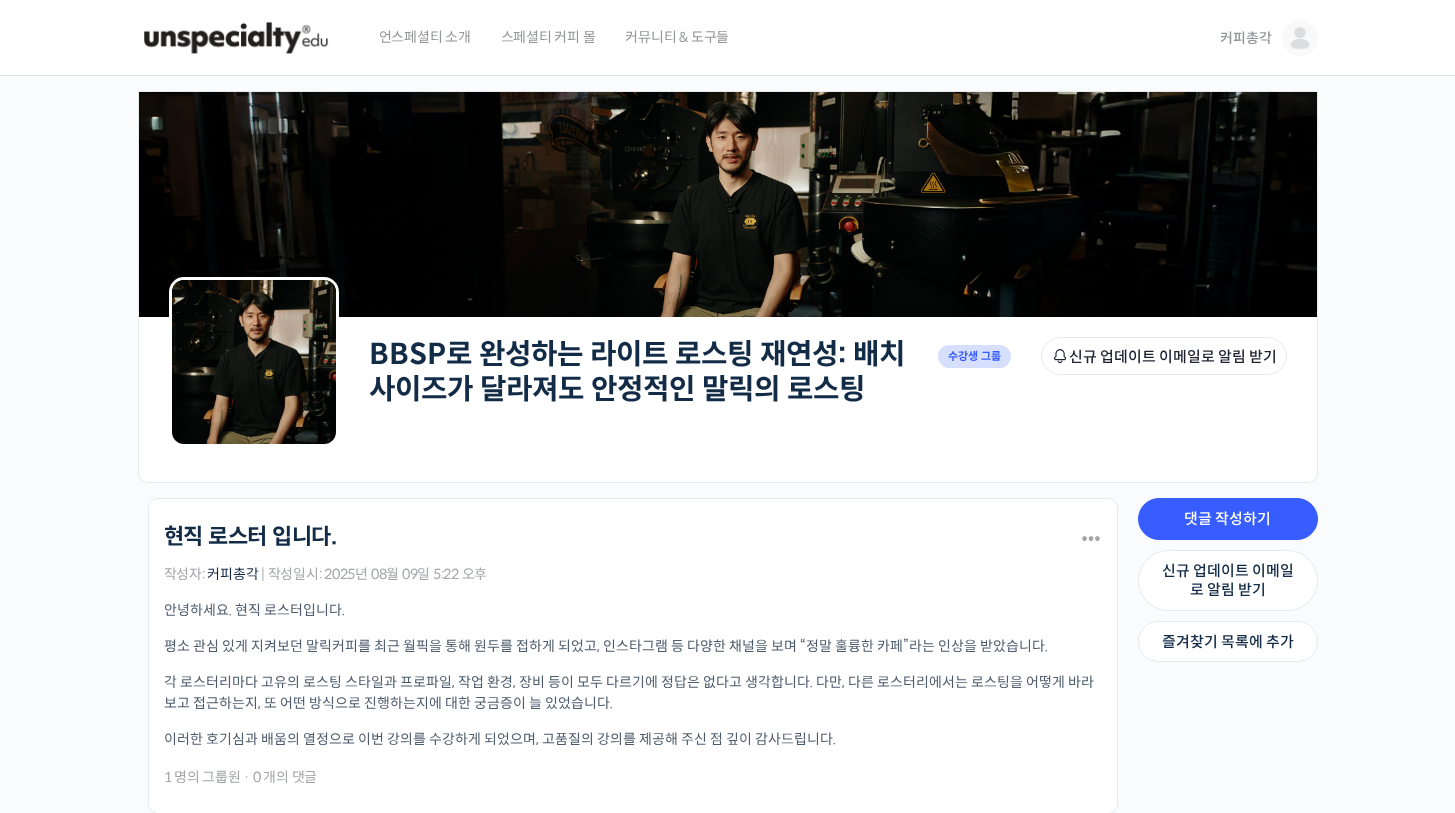 click at bounding box center (236, 38) 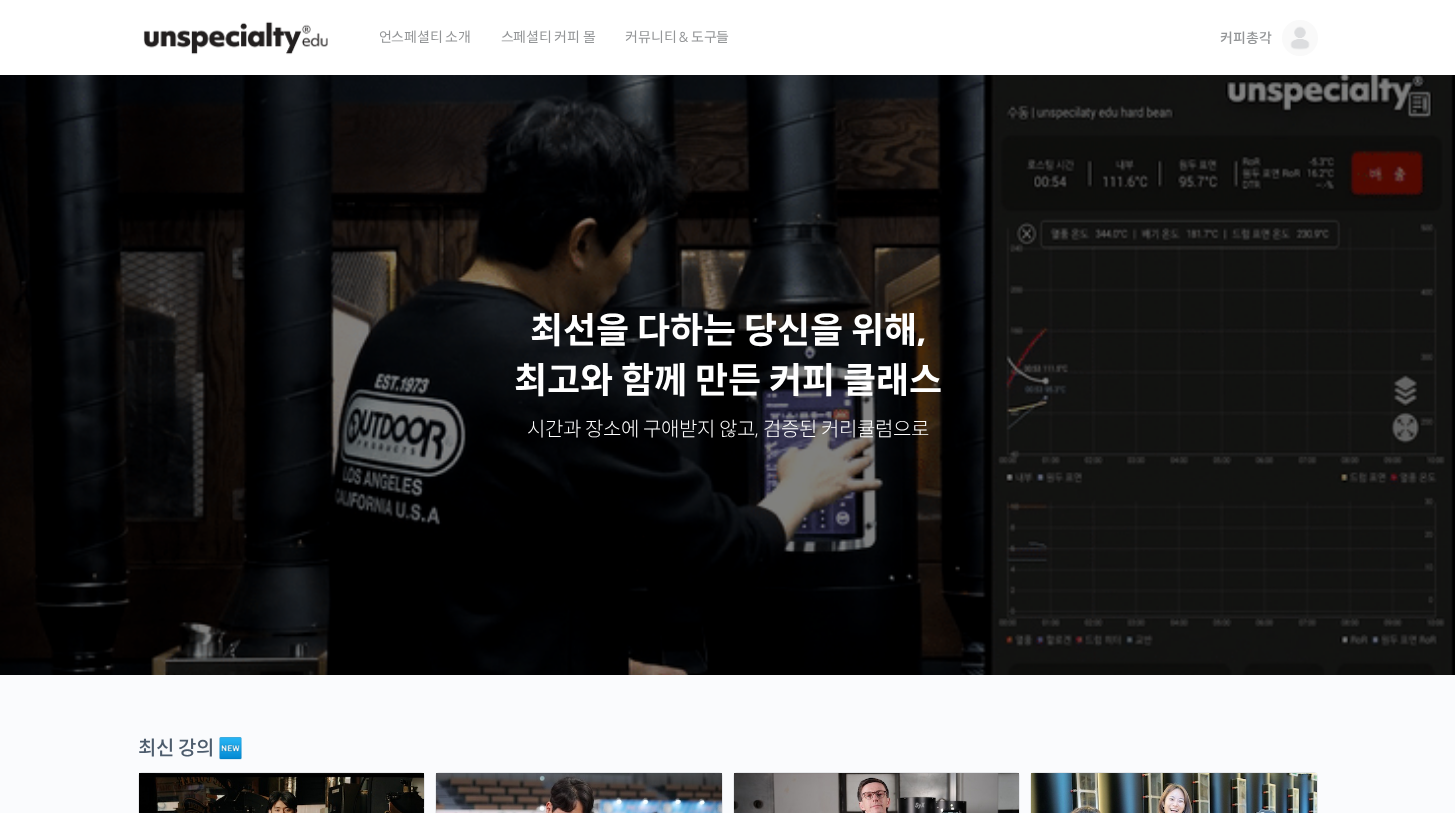 scroll, scrollTop: 630, scrollLeft: 0, axis: vertical 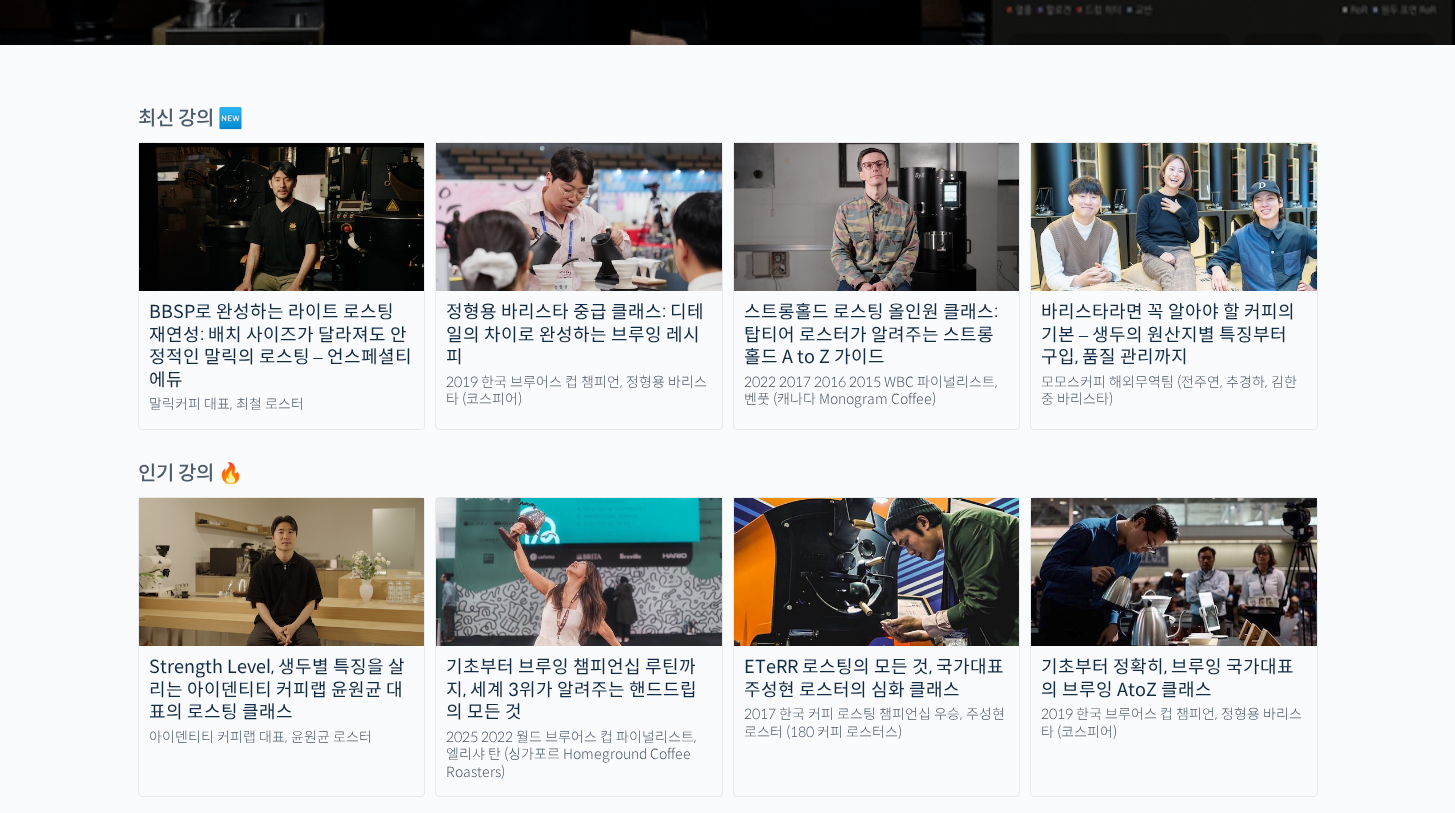 click on "BBSP로 완성하는 라이트 로스팅 재연성: 배치 사이즈가 달라져도 안정적인 말릭의 로스팅 – 언스페셜티 에듀" at bounding box center [282, 346] 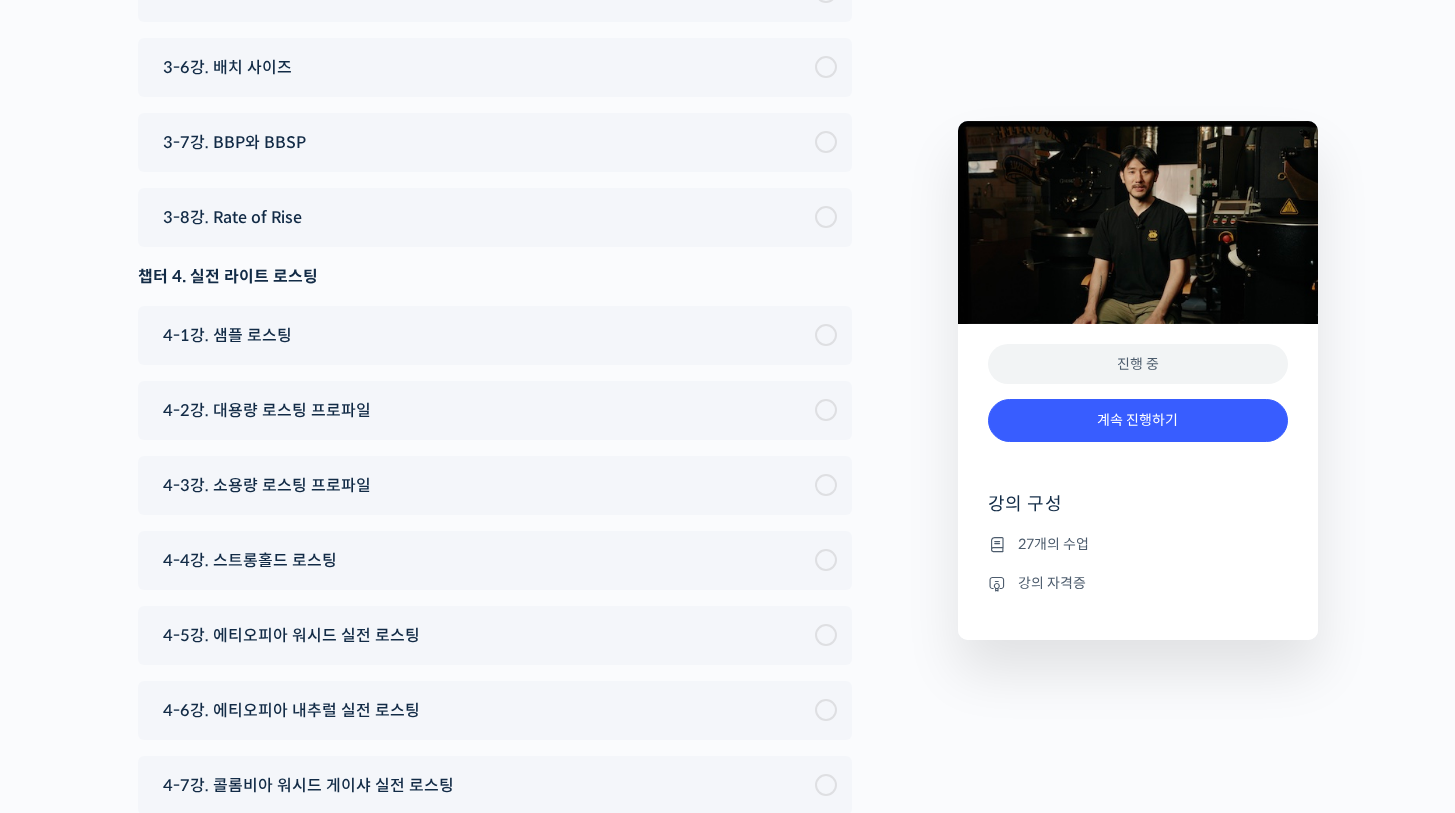 scroll, scrollTop: 9522, scrollLeft: 0, axis: vertical 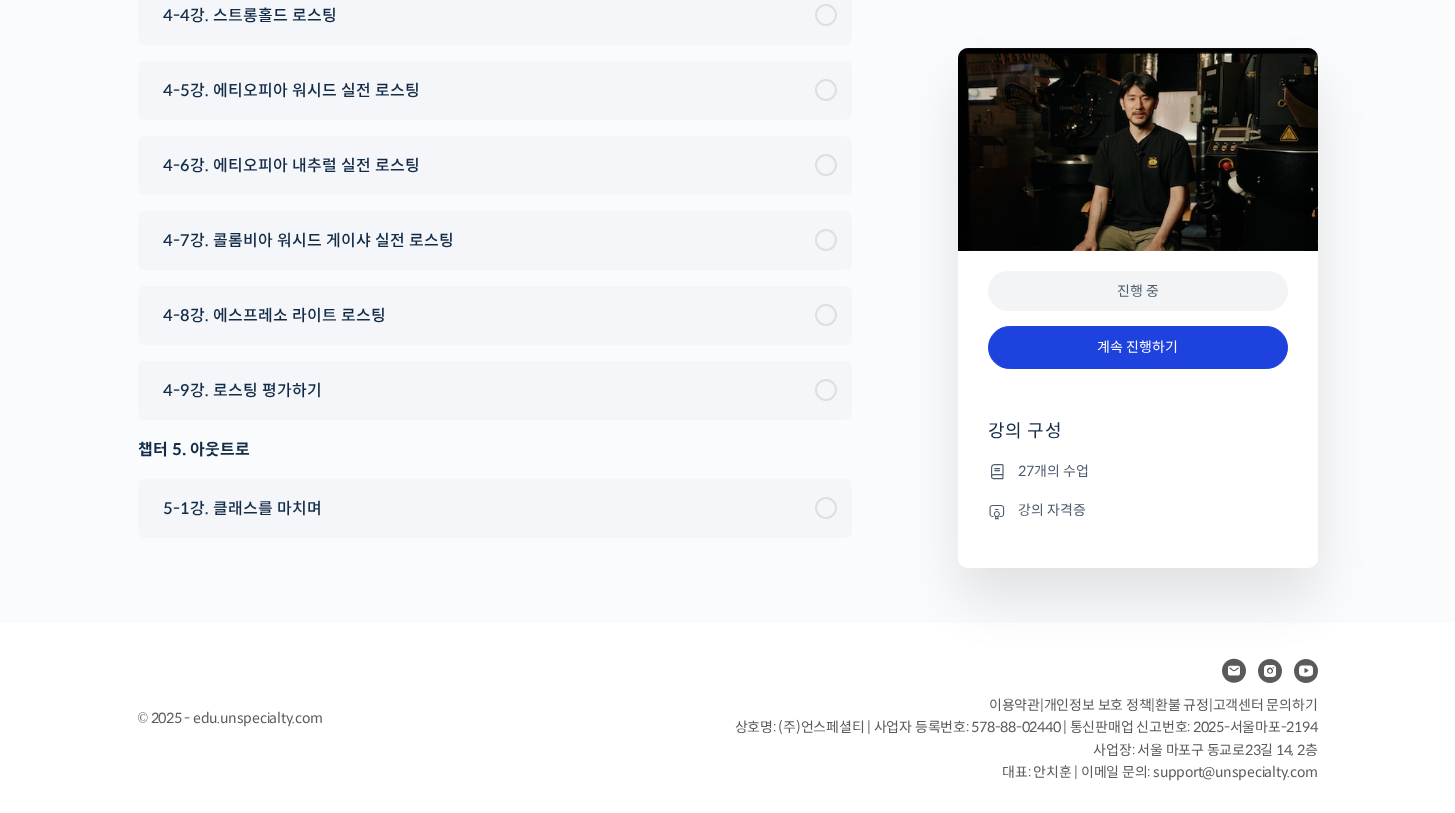 click on "계속 진행하기" at bounding box center [1138, 347] 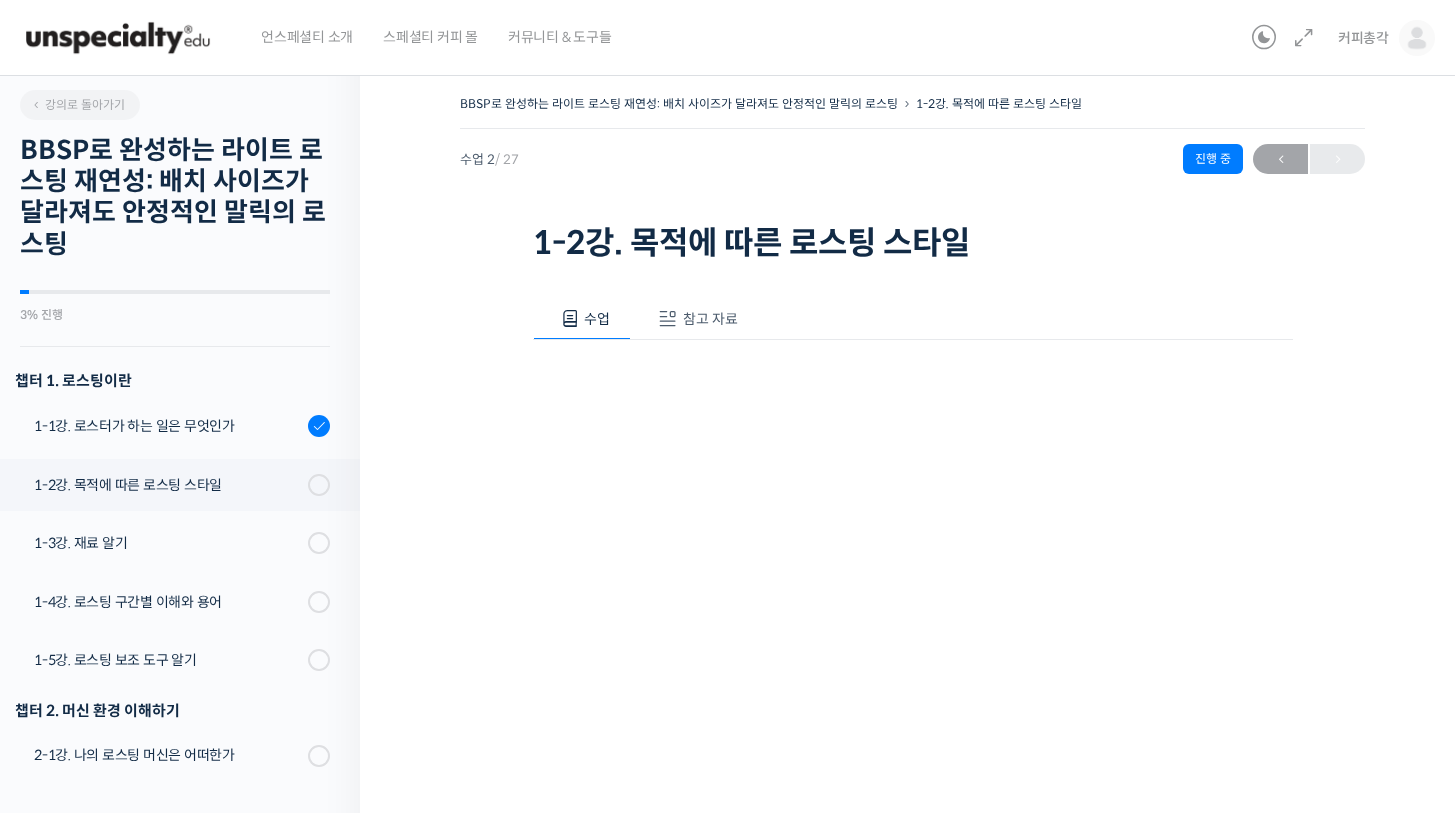 scroll, scrollTop: 0, scrollLeft: 0, axis: both 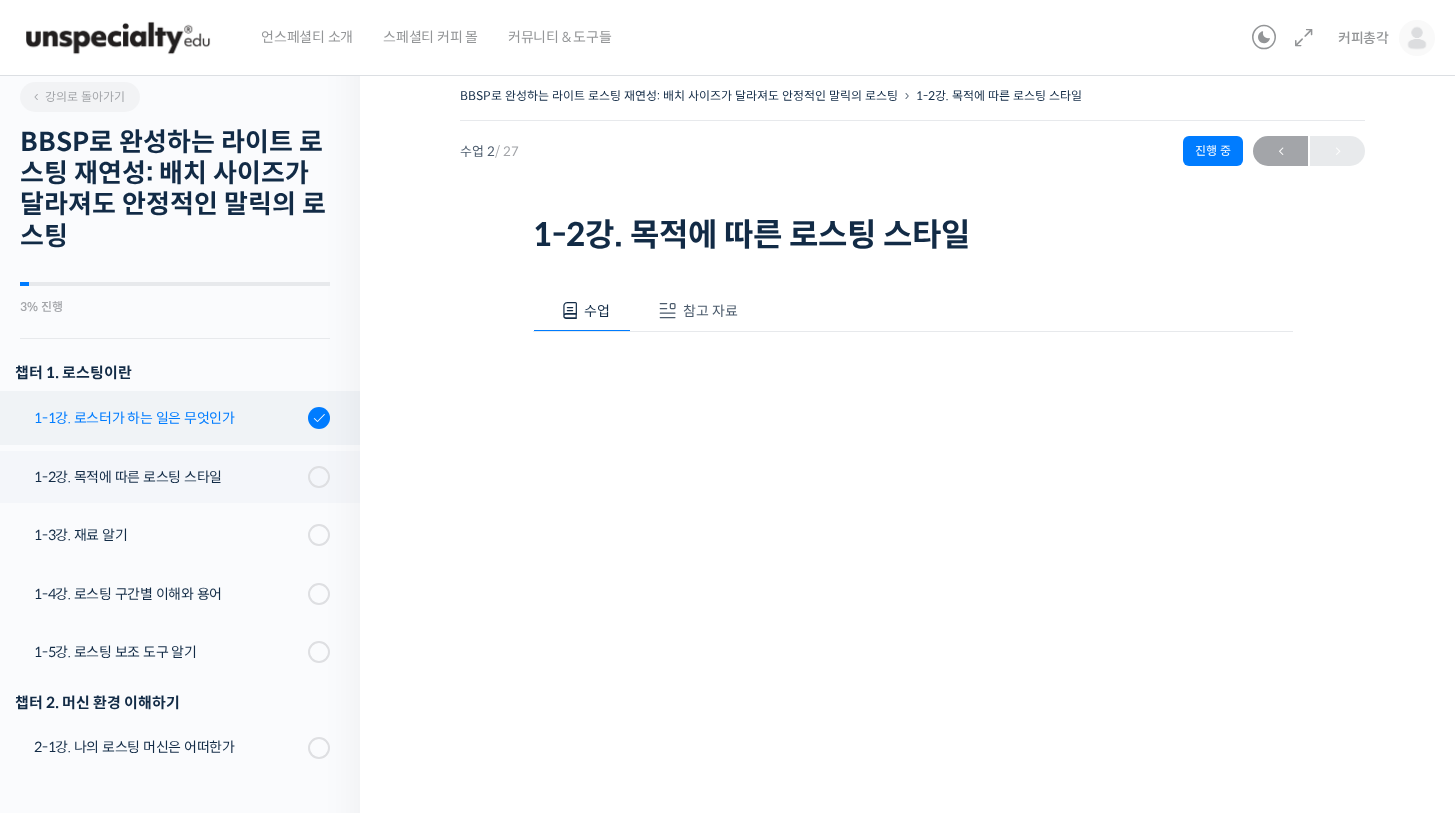click on "1-1강. 로스터가 하는 일은 무엇인가" at bounding box center [168, 418] 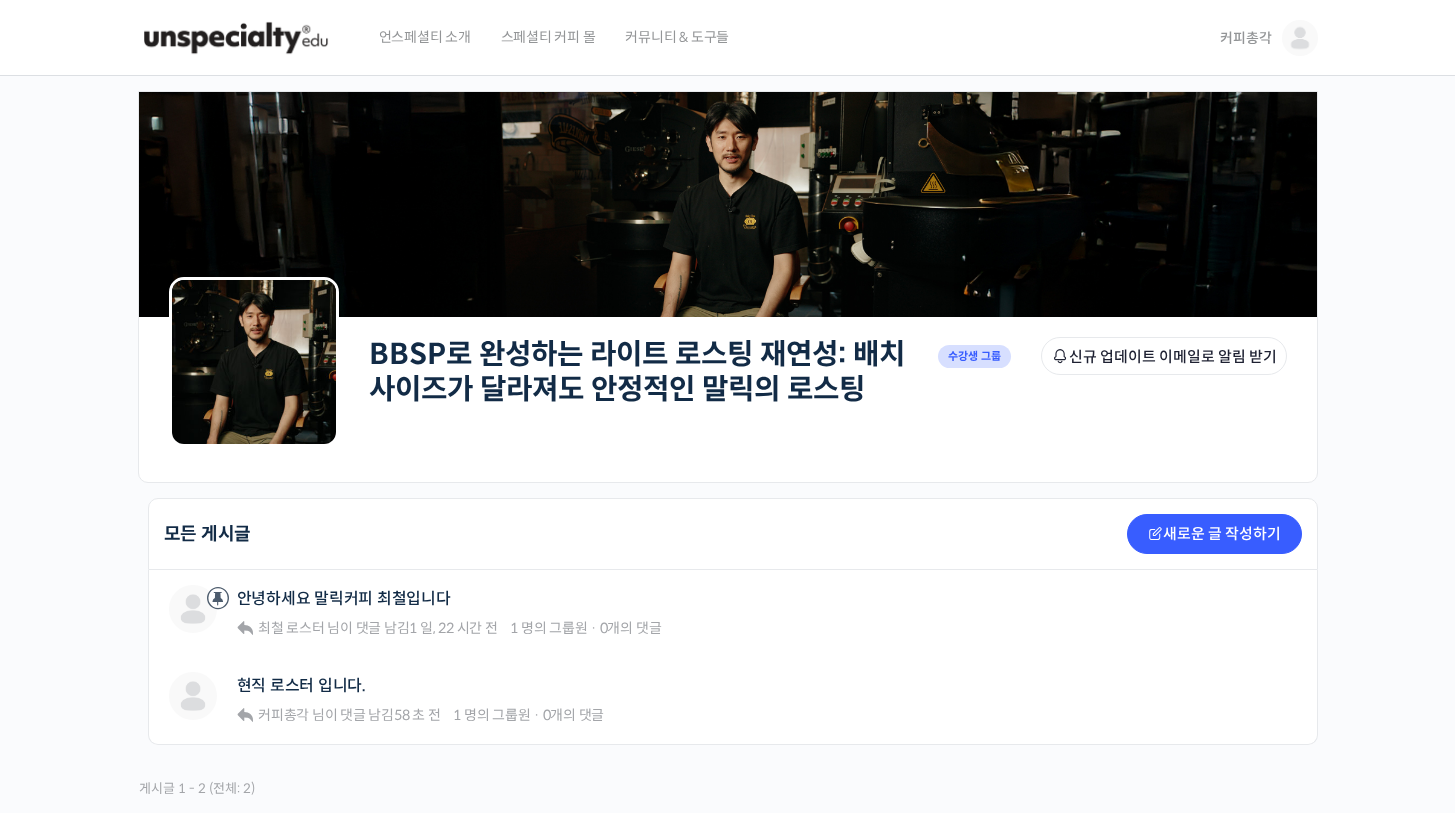 scroll, scrollTop: 0, scrollLeft: 0, axis: both 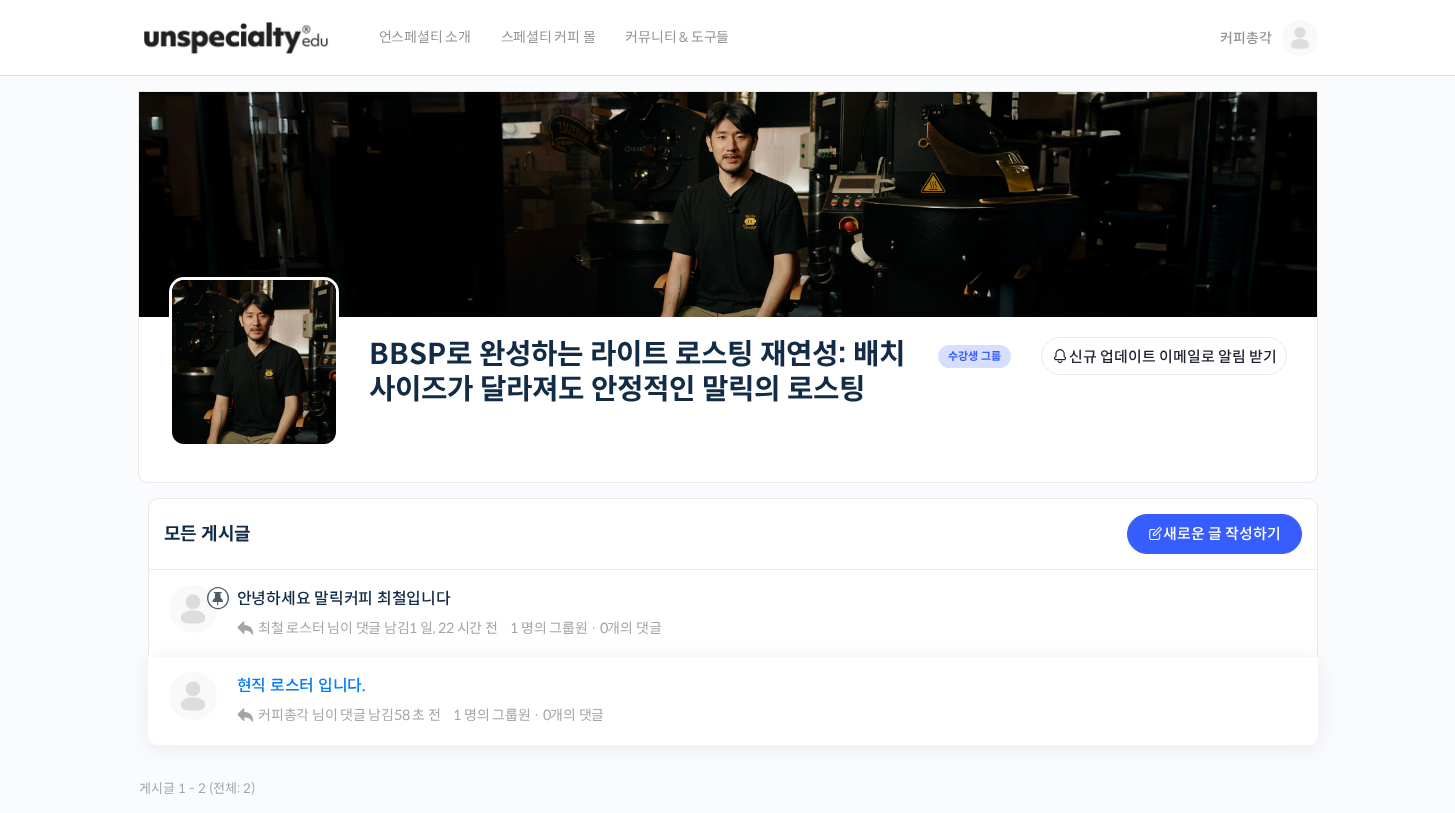 click on "현직 로스터 입니다." at bounding box center (301, 685) 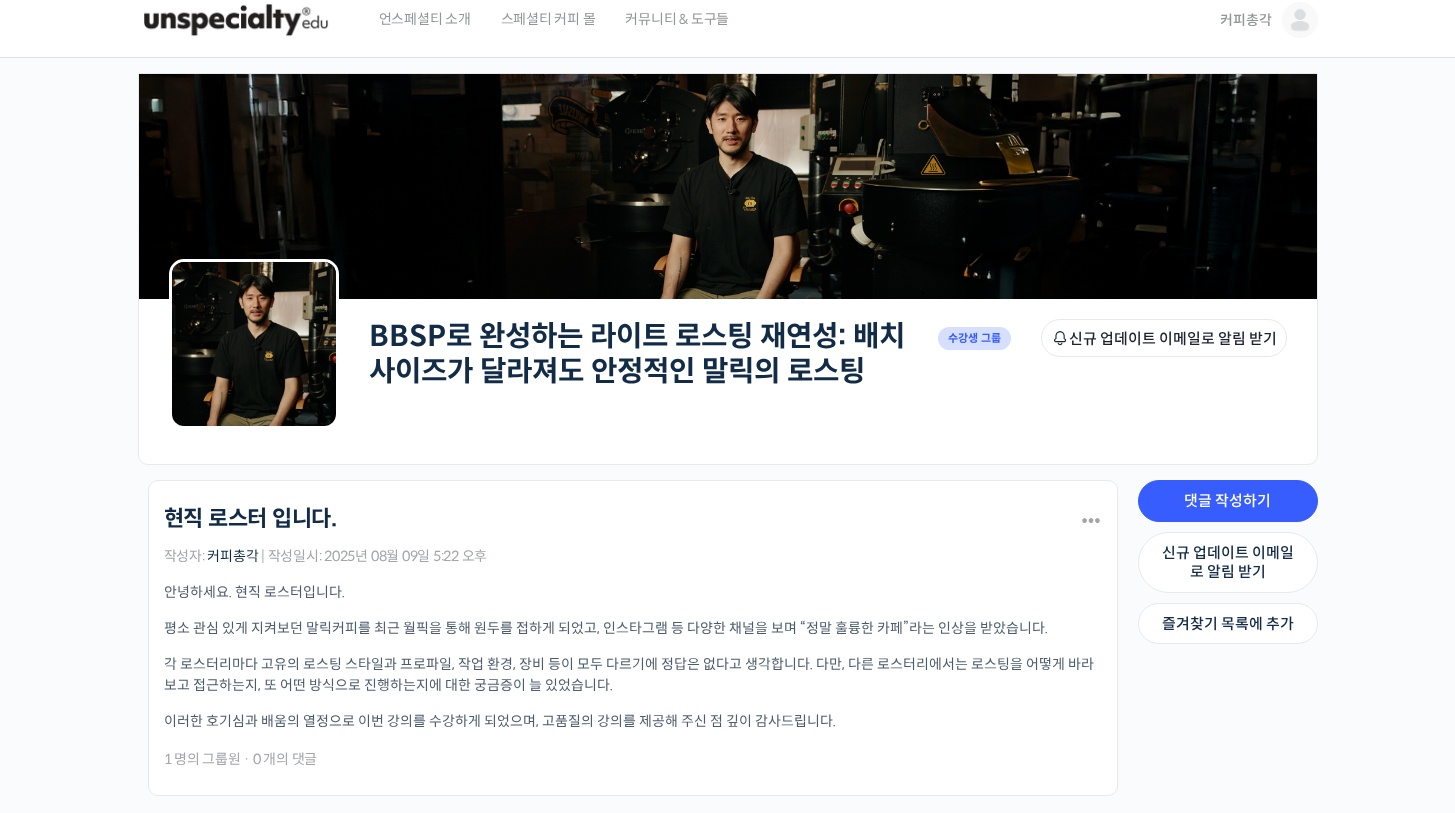scroll, scrollTop: 83, scrollLeft: 0, axis: vertical 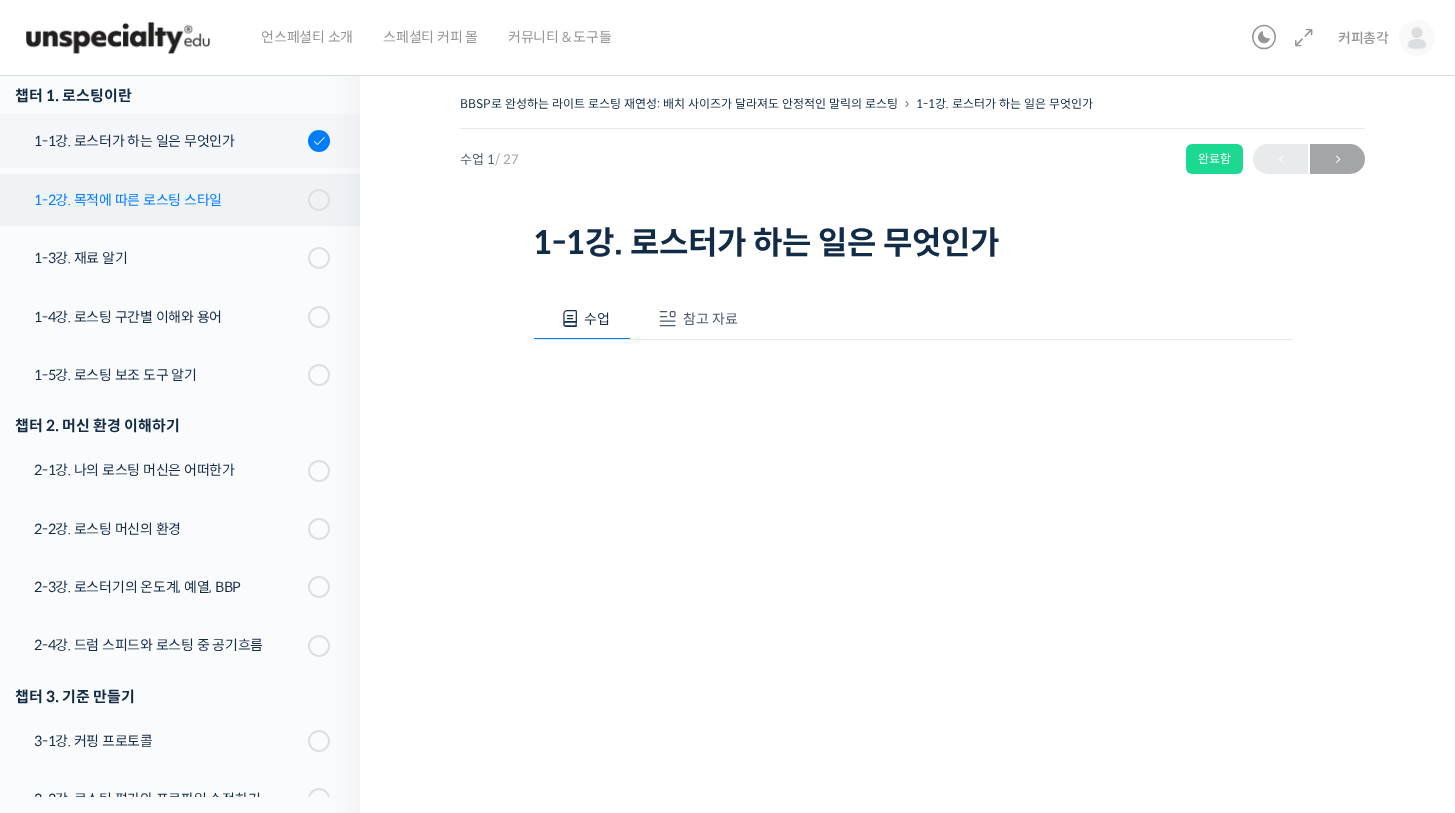 click on "1-2강. 목적에 따른 로스팅 스타일" at bounding box center [175, 200] 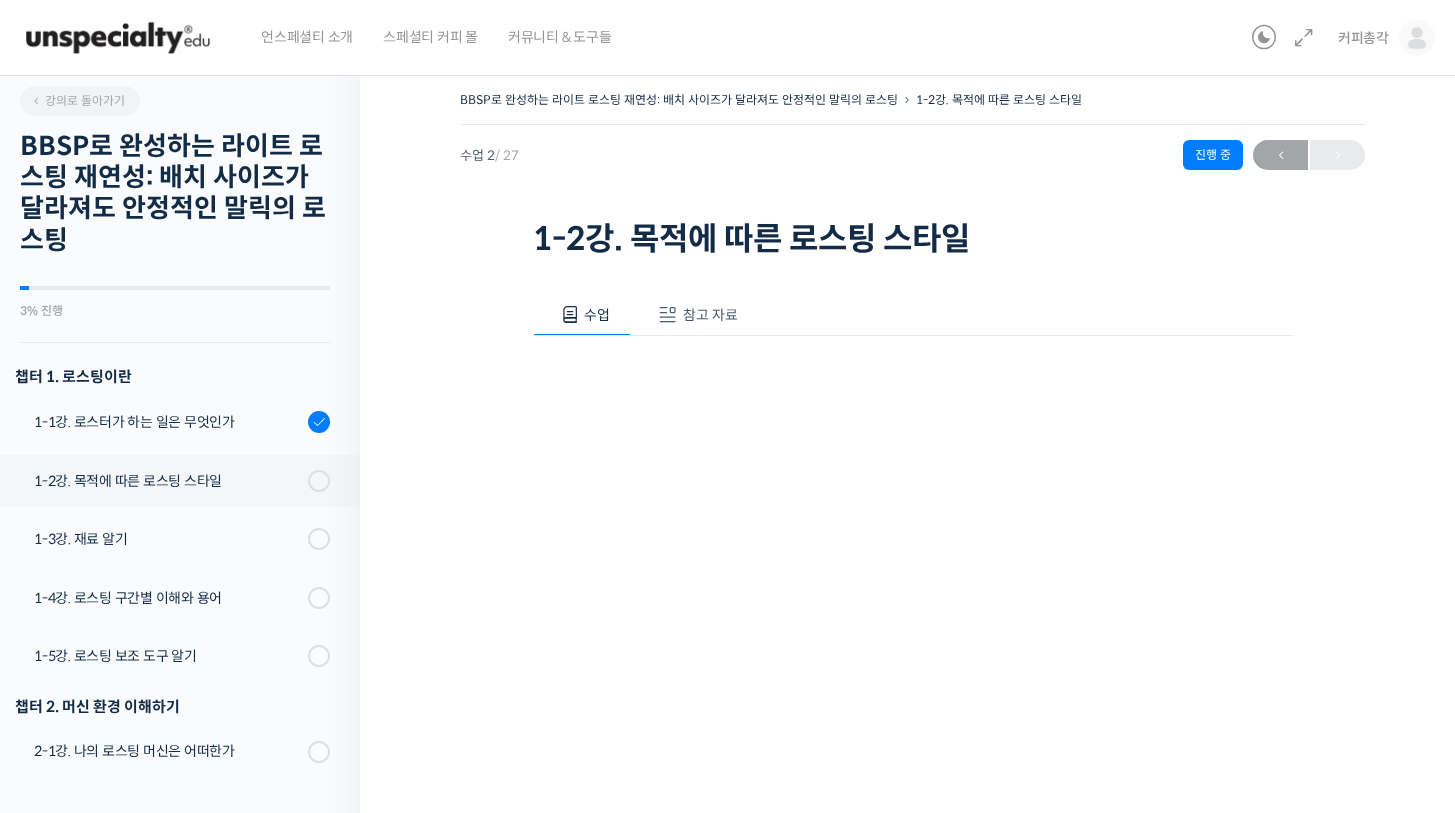 scroll, scrollTop: 0, scrollLeft: 0, axis: both 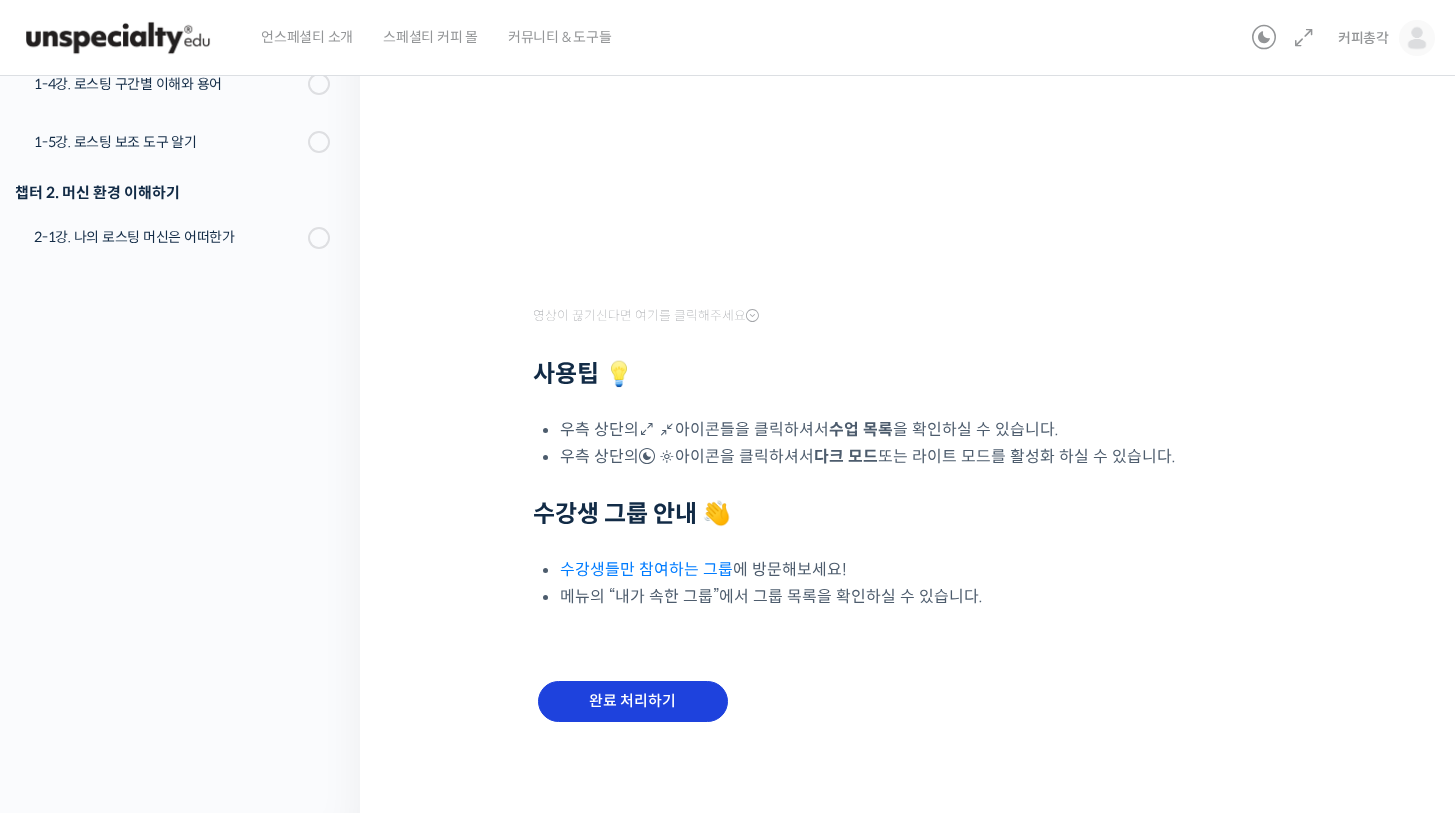 click on "완료 처리하기" at bounding box center (633, 701) 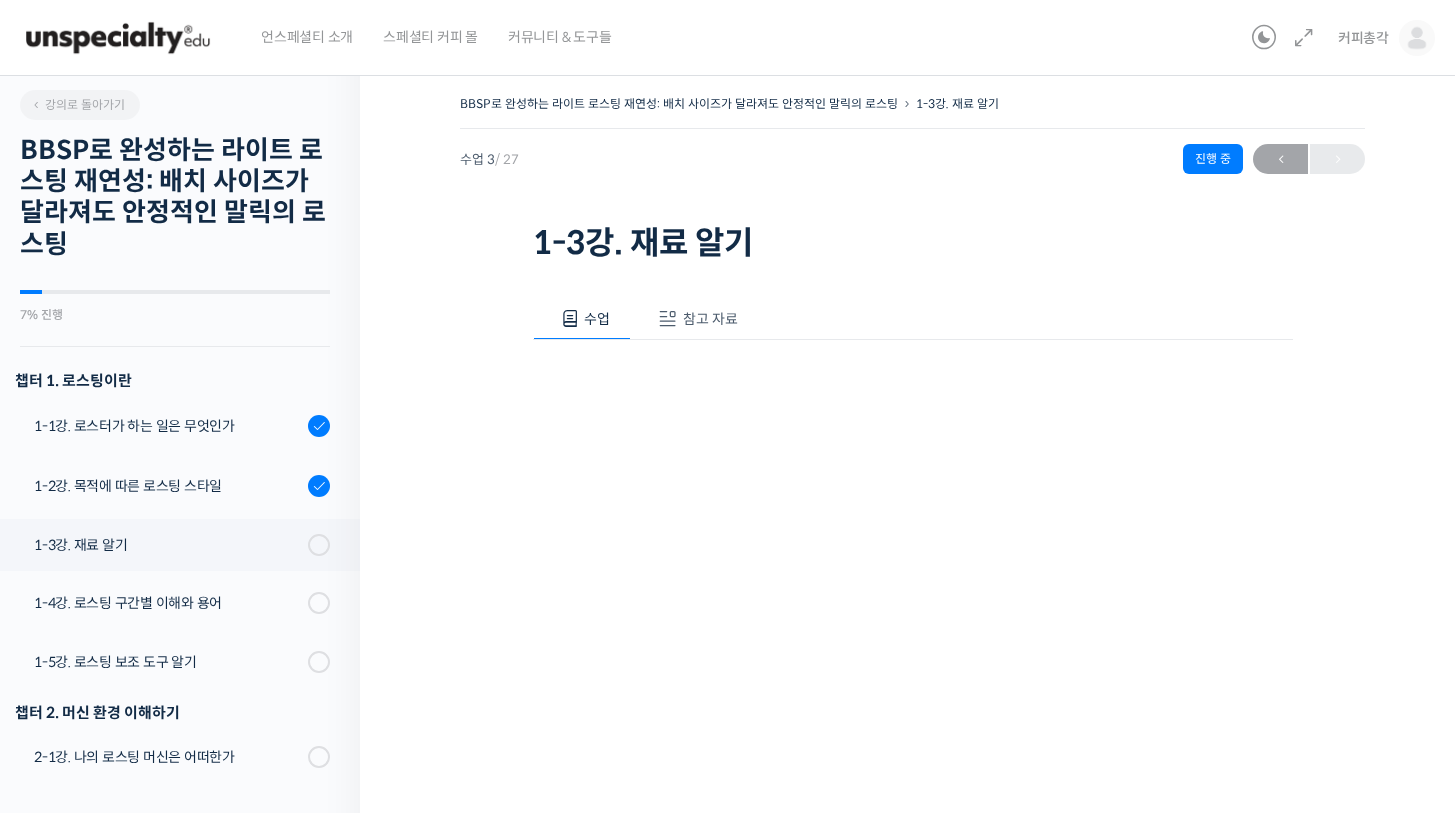 scroll, scrollTop: 0, scrollLeft: 0, axis: both 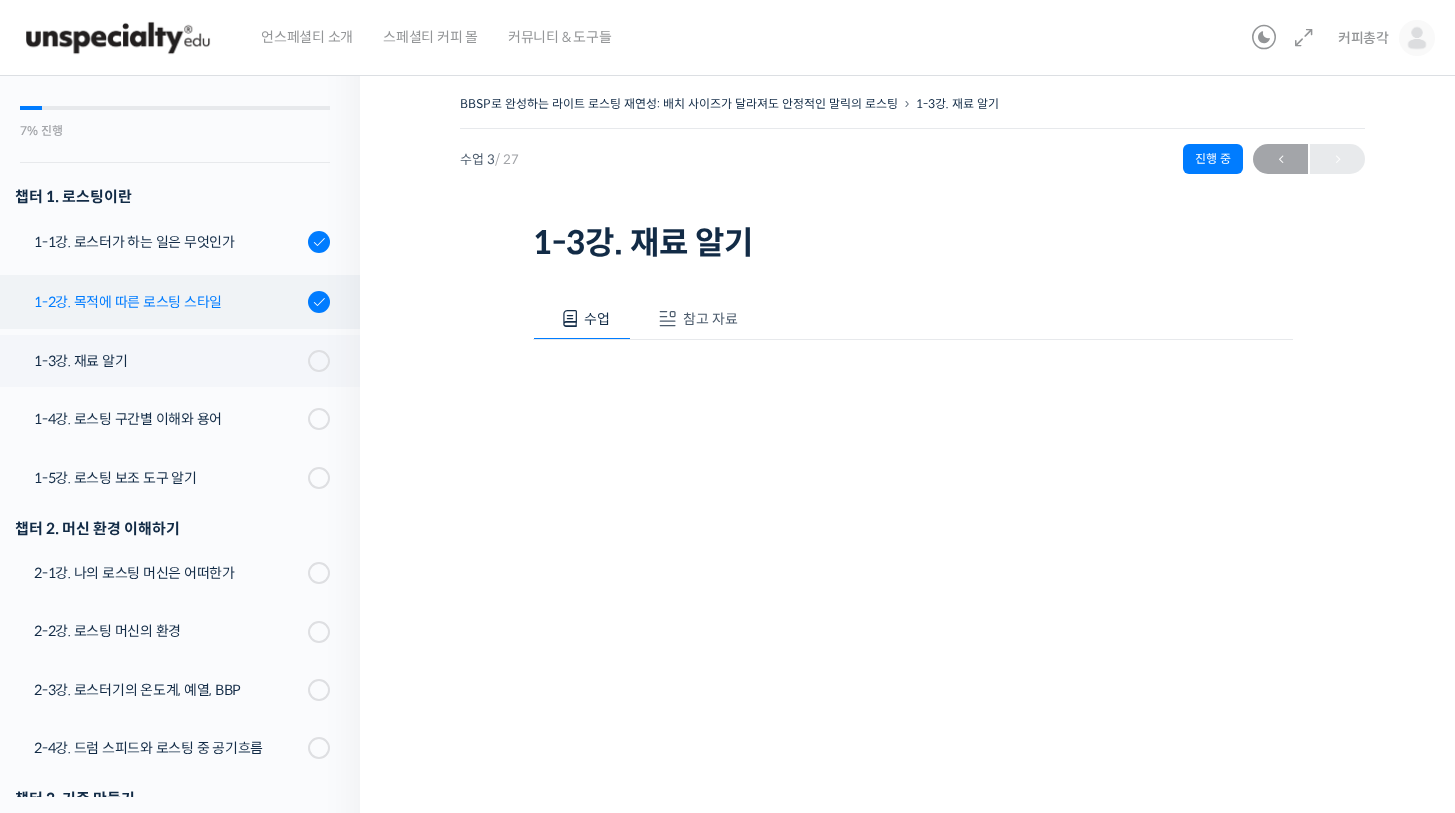 click on "1-2강. 목적에 따른 로스팅 스타일" at bounding box center (175, 302) 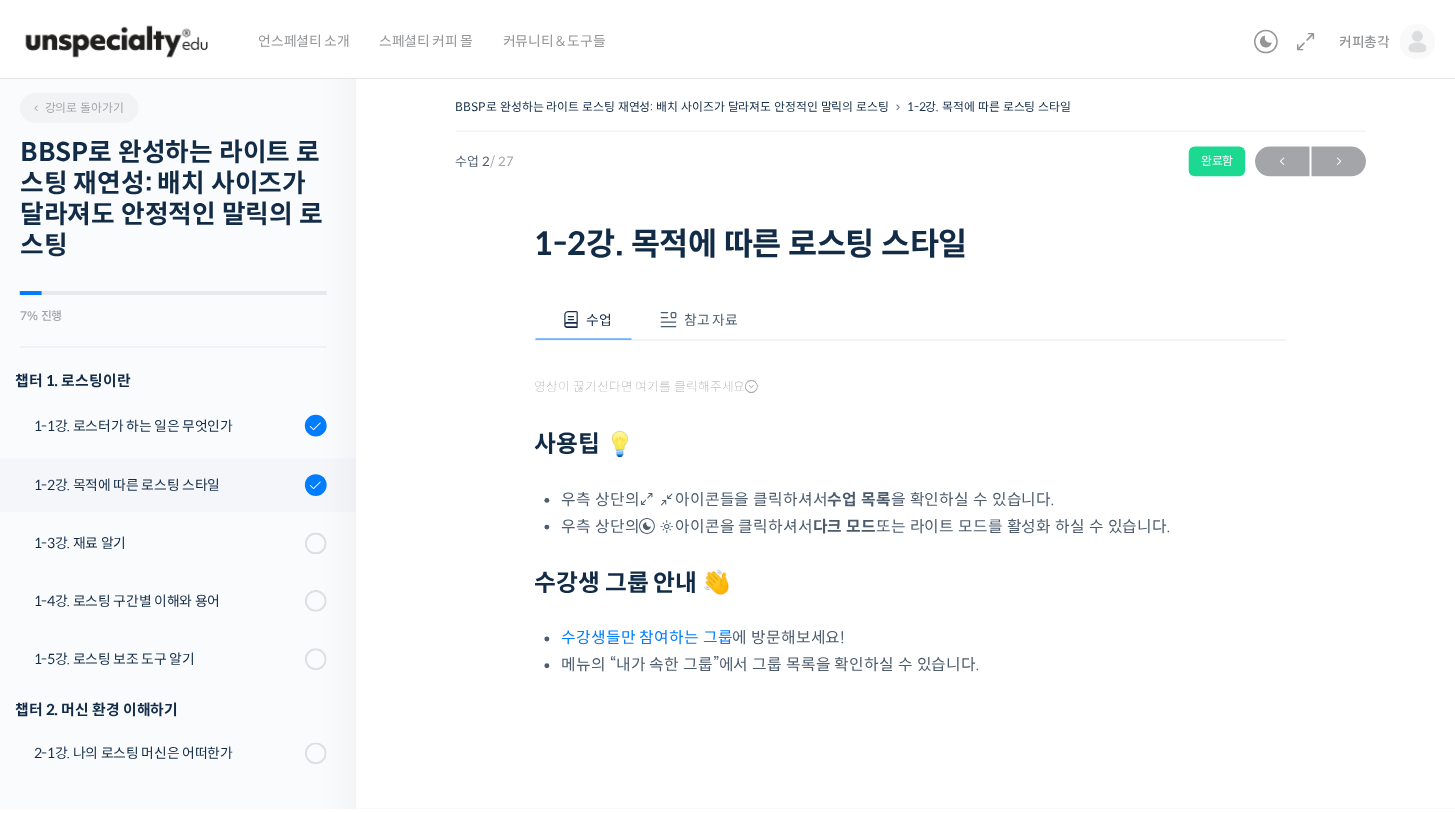 scroll, scrollTop: 0, scrollLeft: 0, axis: both 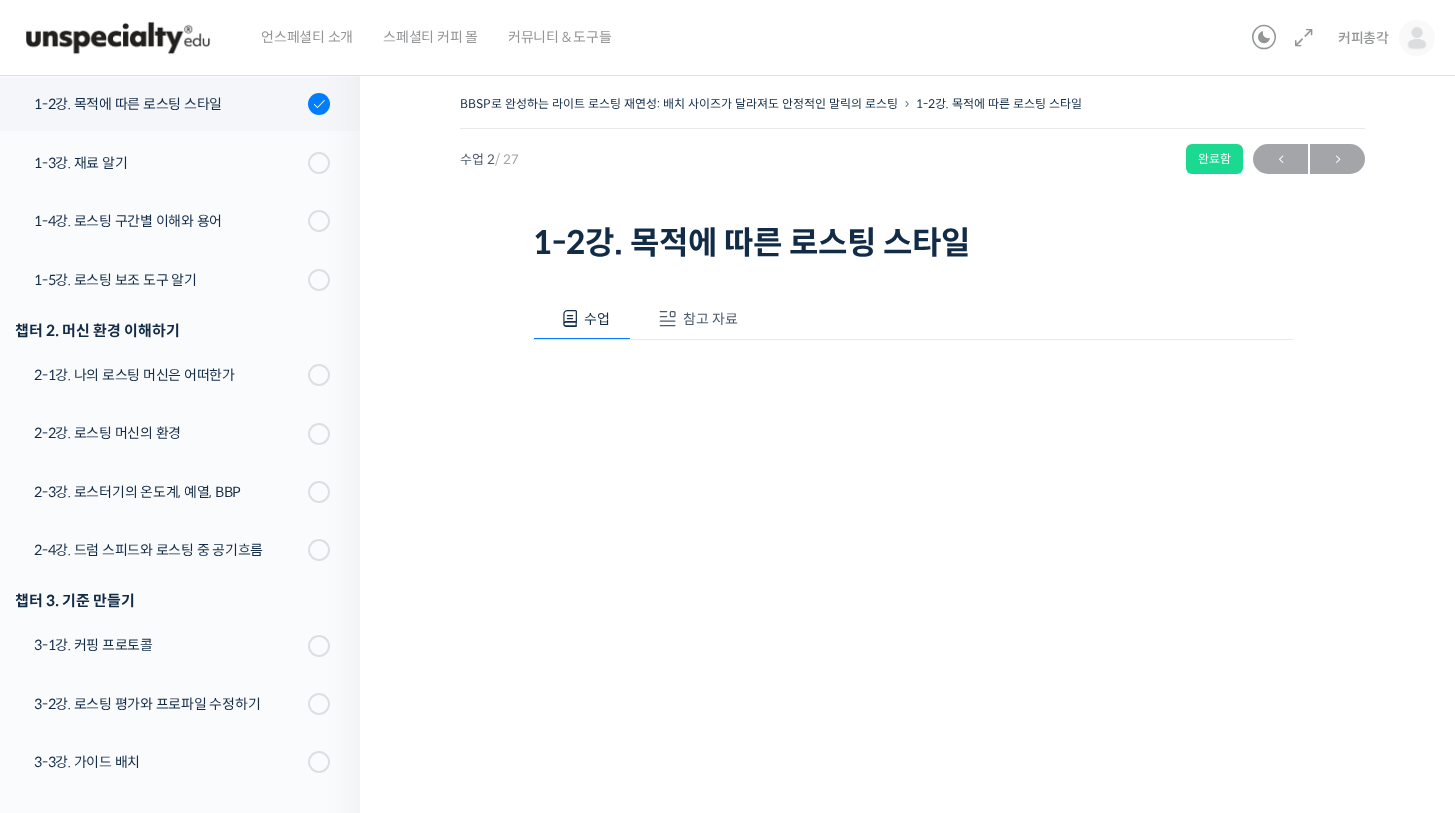 click on "참고 자료" at bounding box center (710, 319) 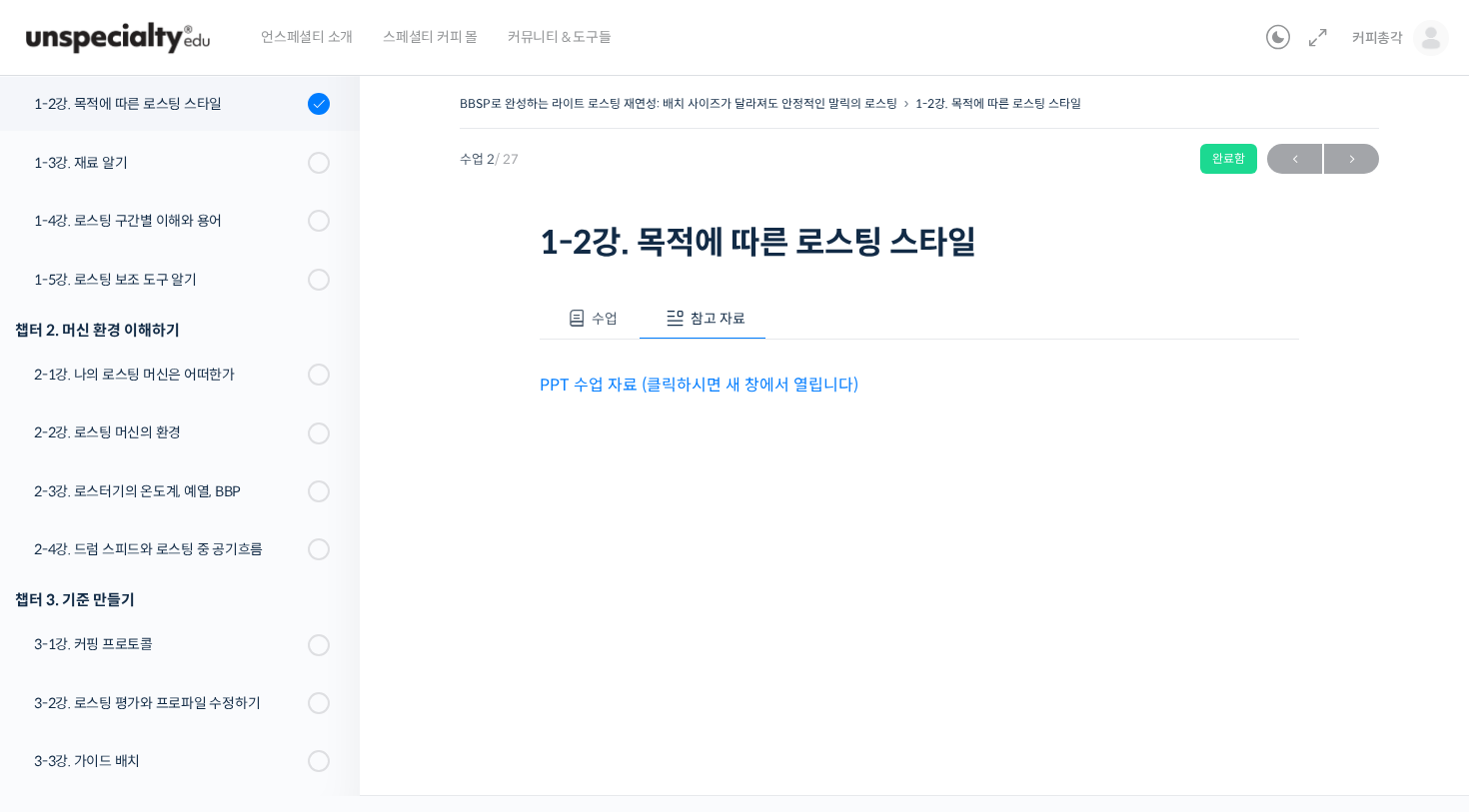 click on "PPT 수업 자료 (클릭하시면 새 창에서 열립니다)" at bounding box center [699, 385] 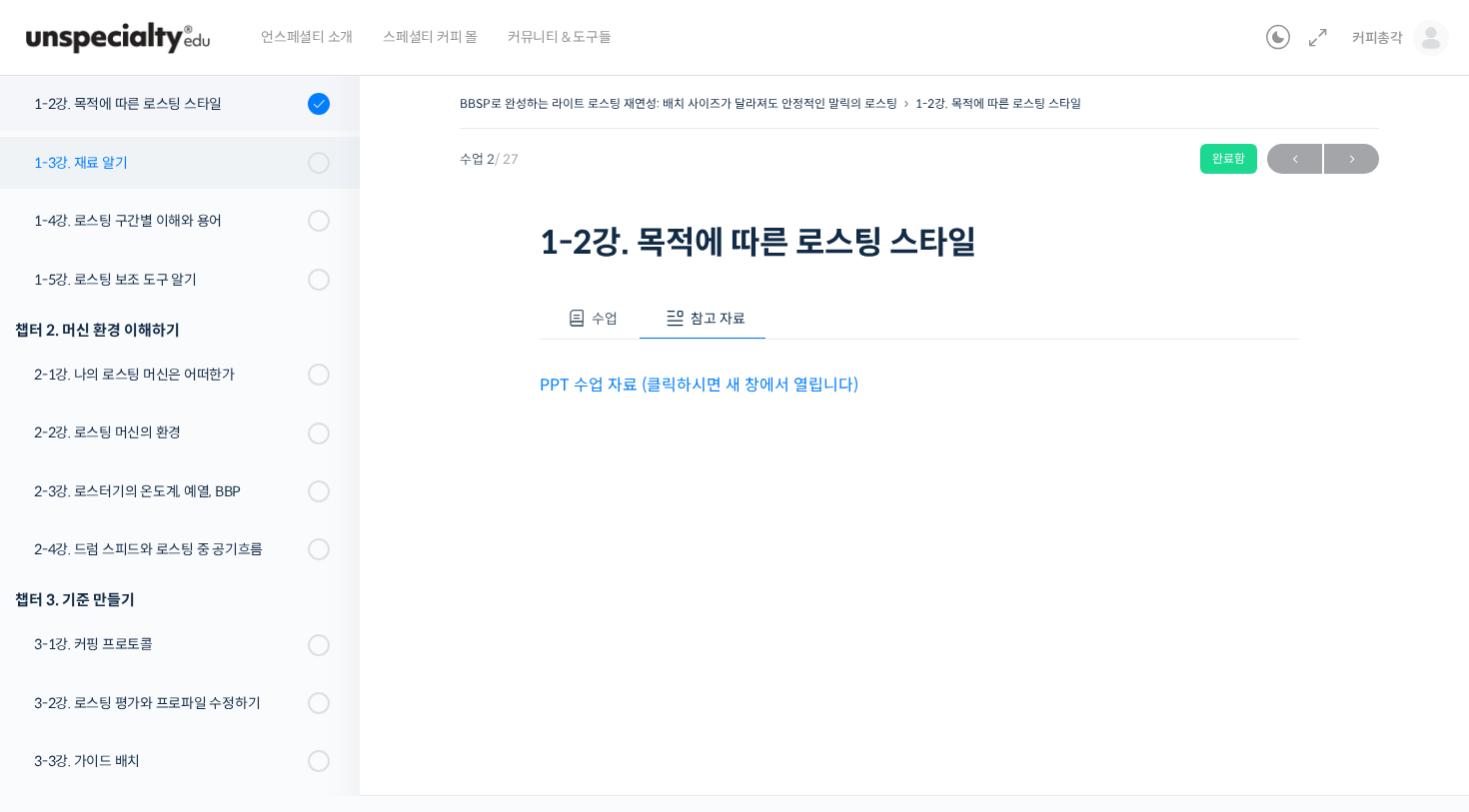 click on "1-3강. 재료 알기" at bounding box center [175, 163] 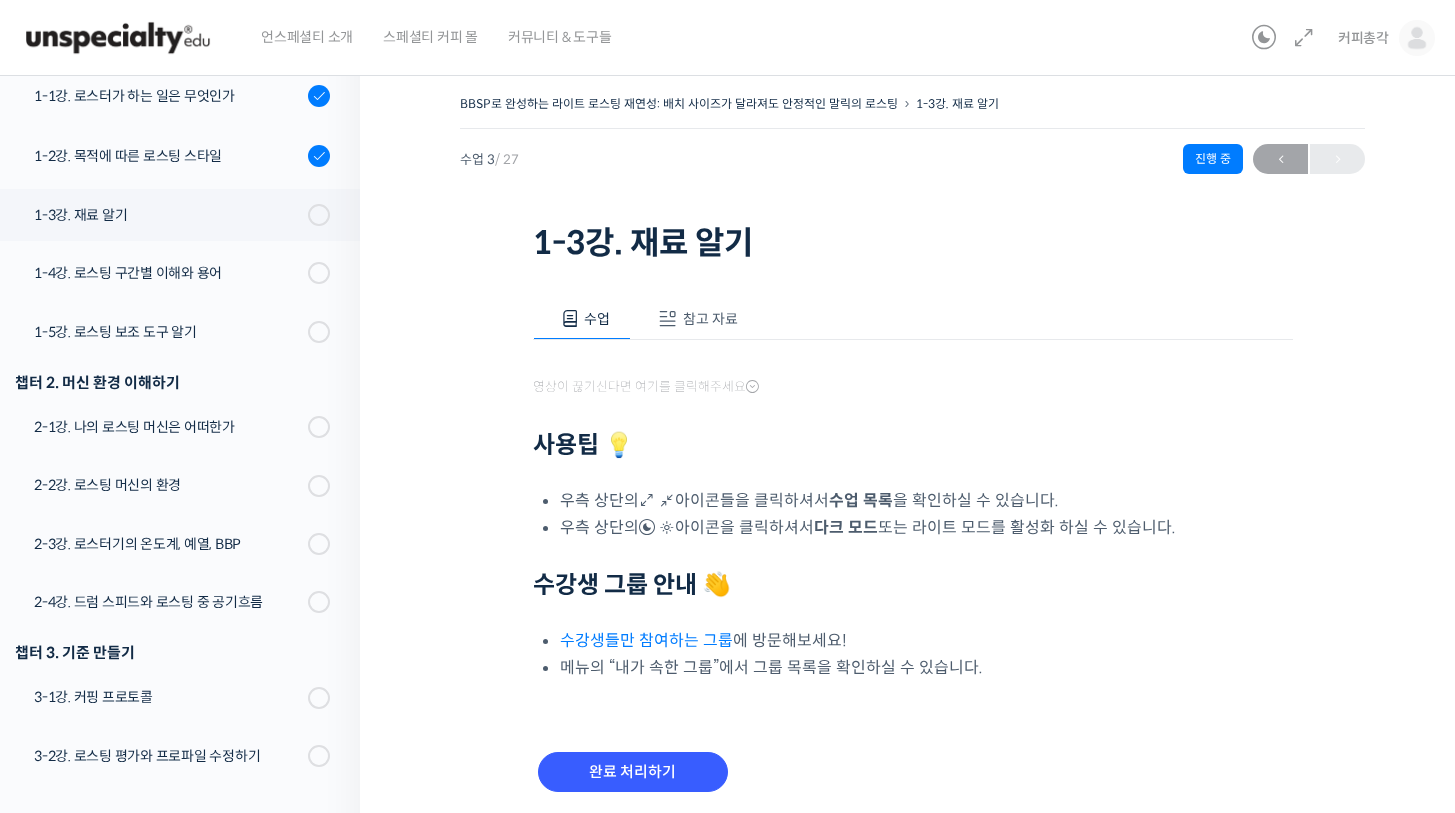 scroll, scrollTop: 0, scrollLeft: 0, axis: both 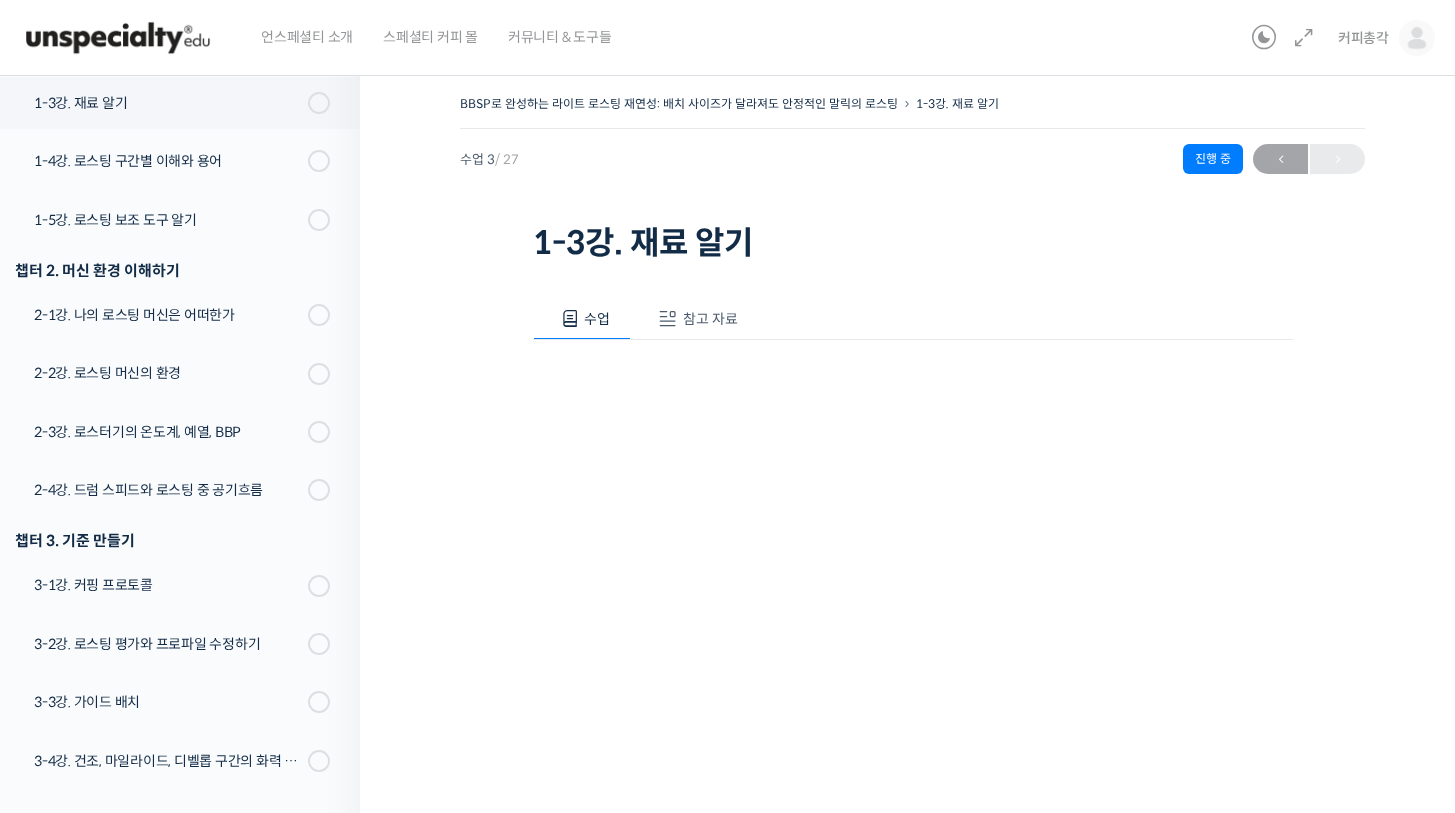 click on "참고 자료" at bounding box center [695, 319] 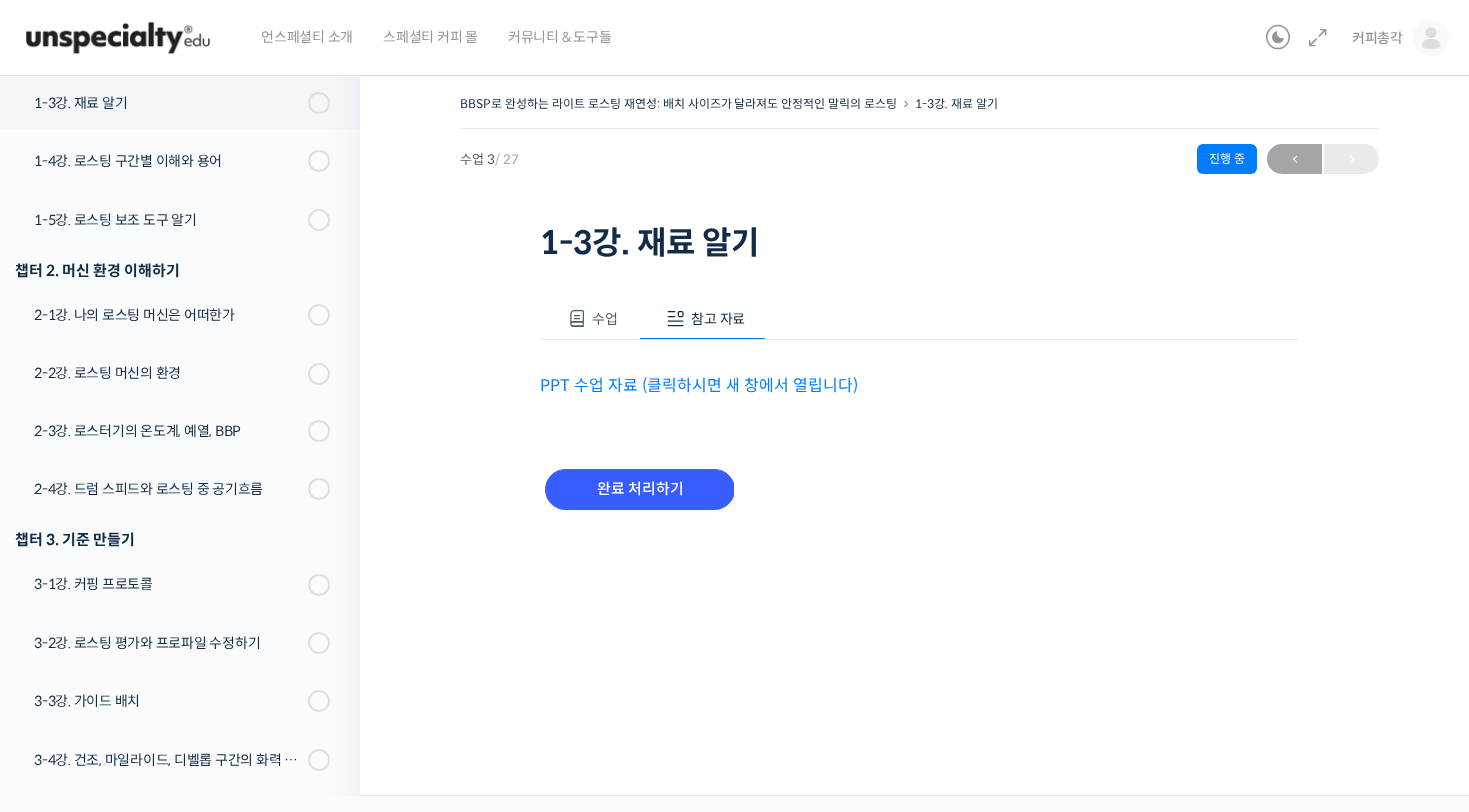 click on "PPT 수업 자료 (클릭하시면 새 창에서 열립니다)" at bounding box center (699, 385) 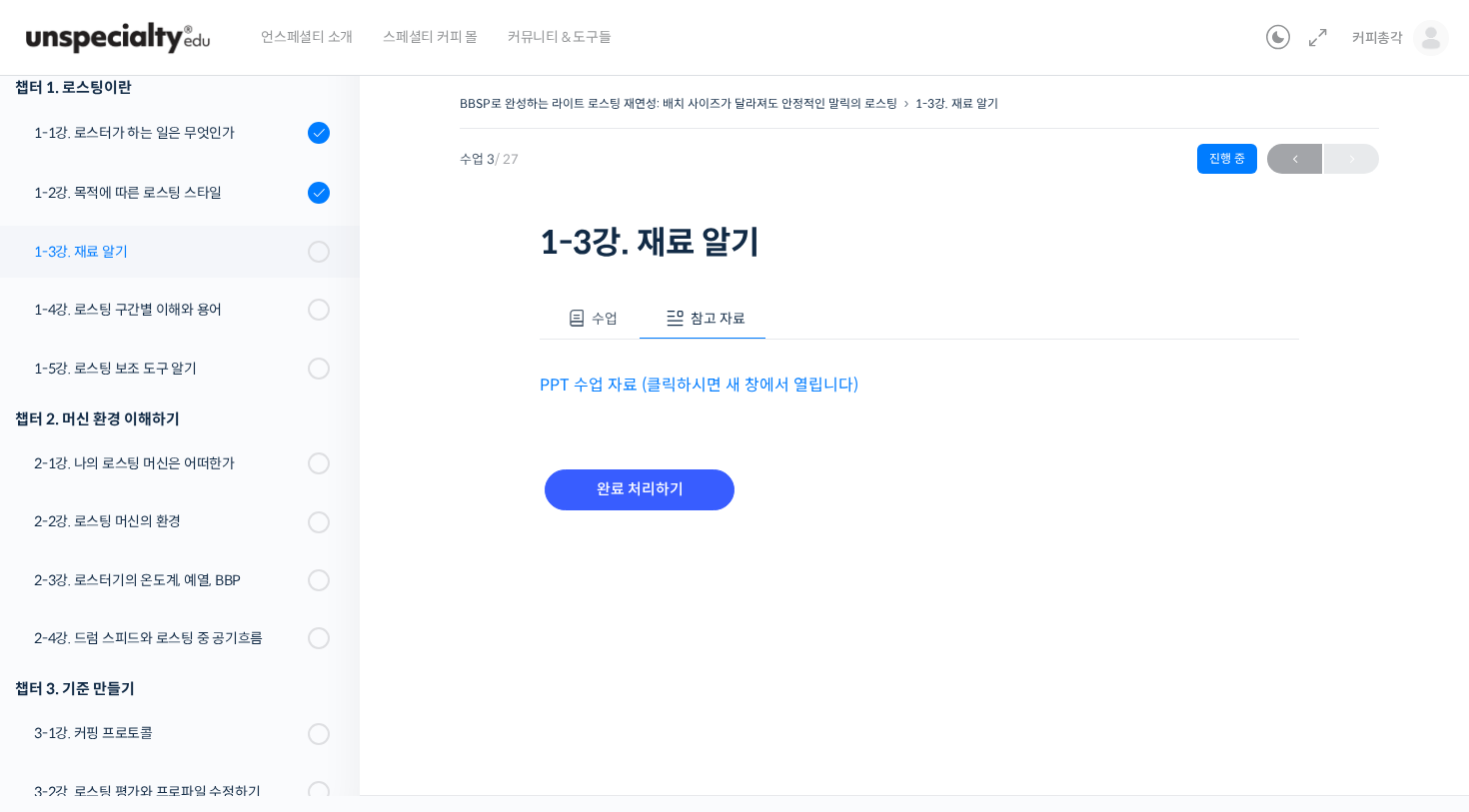 scroll, scrollTop: 134, scrollLeft: 0, axis: vertical 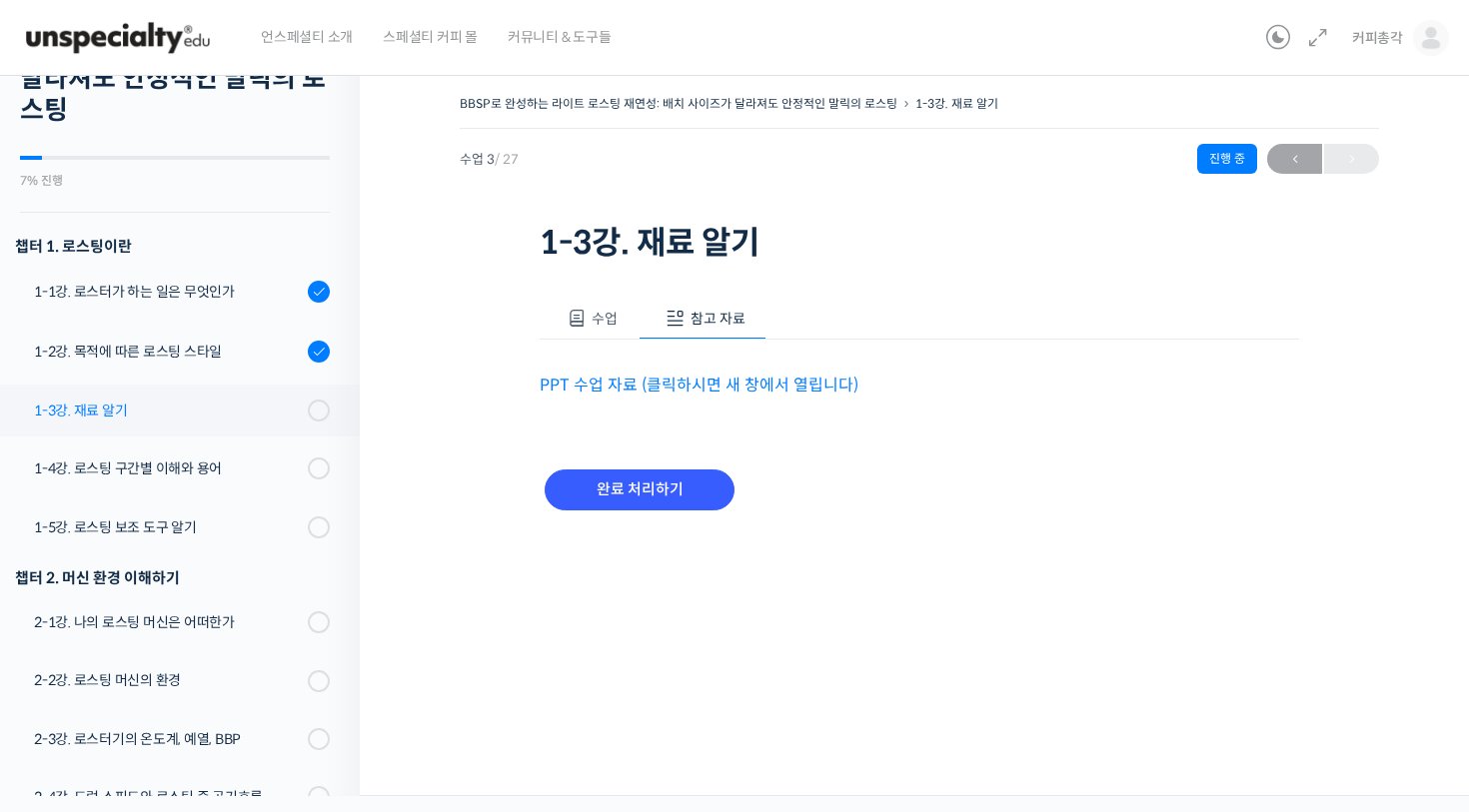 click on "1-3강. 재료 알기" at bounding box center (168, 410) 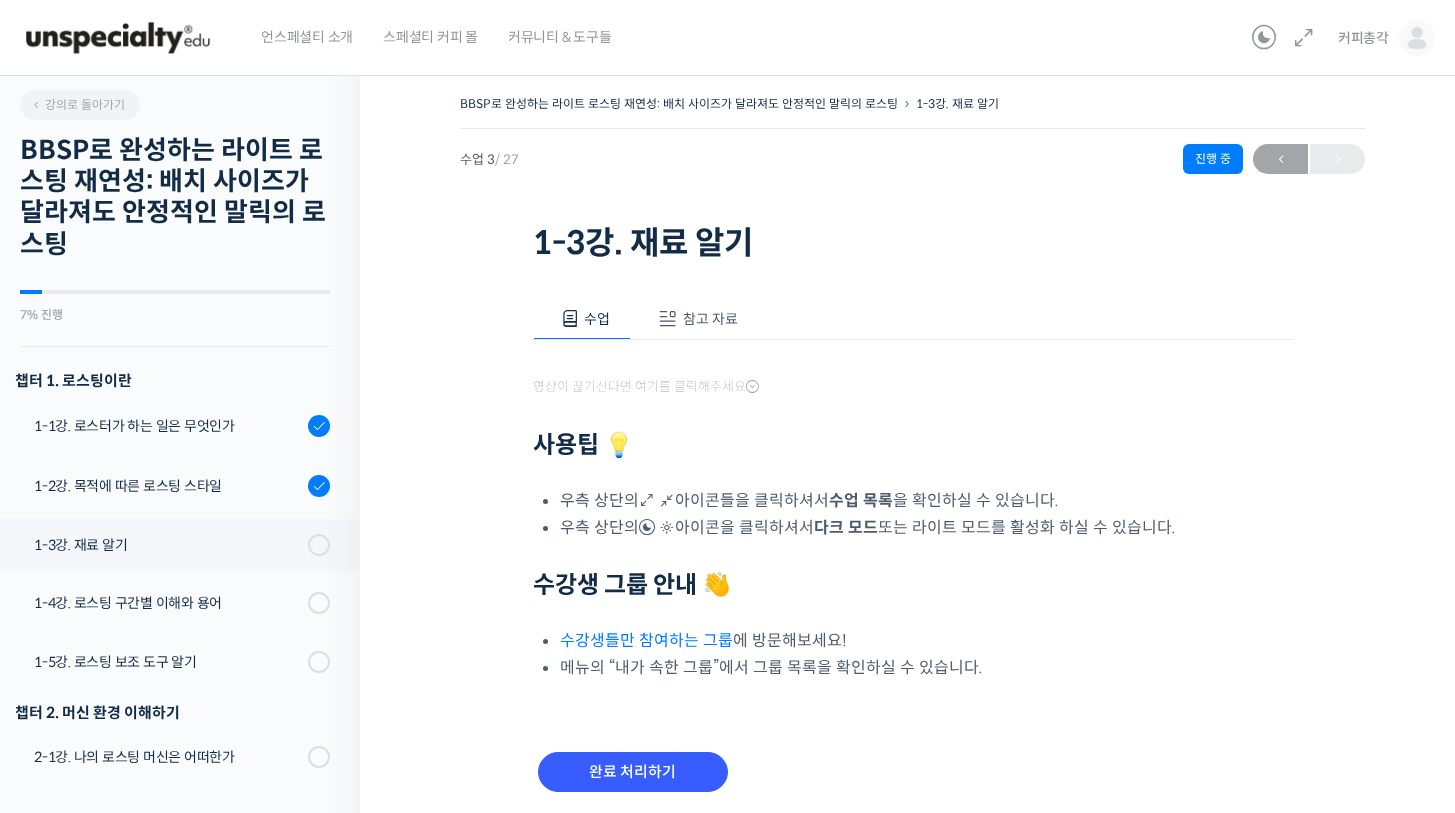 click on "수업" at bounding box center [597, 319] 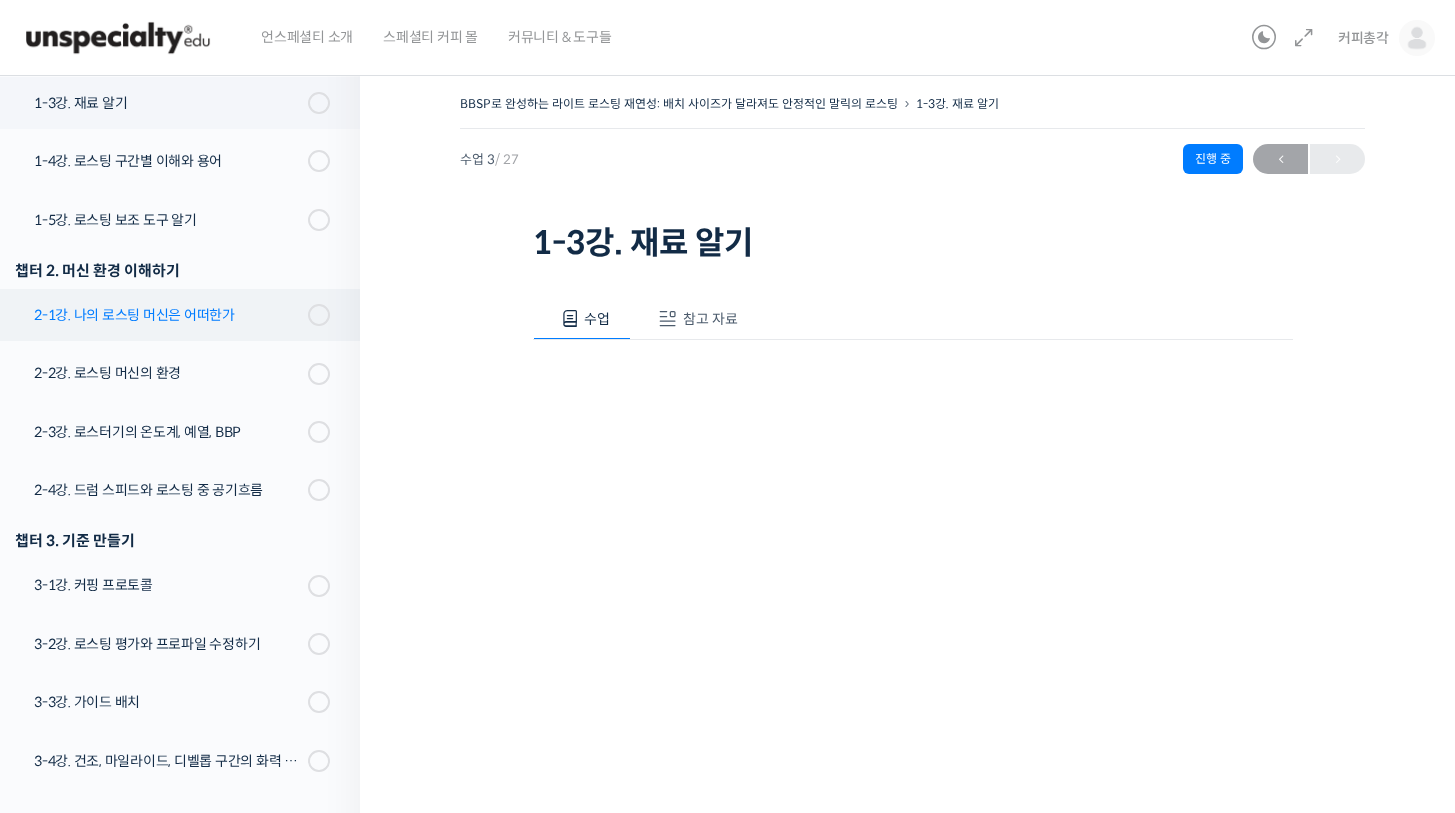 scroll, scrollTop: 0, scrollLeft: 0, axis: both 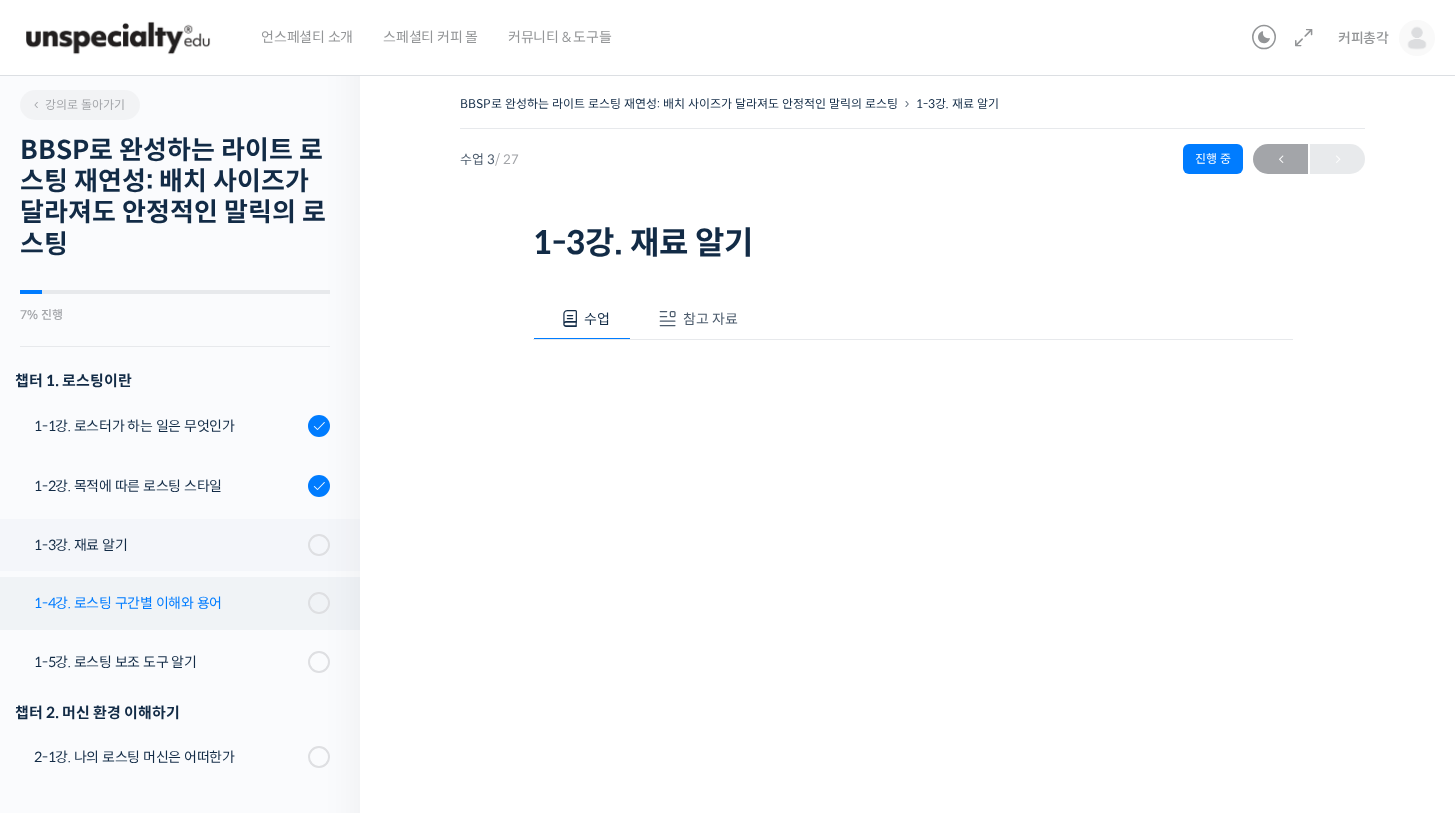 click on "1-4강. 로스팅 구간별 이해와 용어" at bounding box center (168, 603) 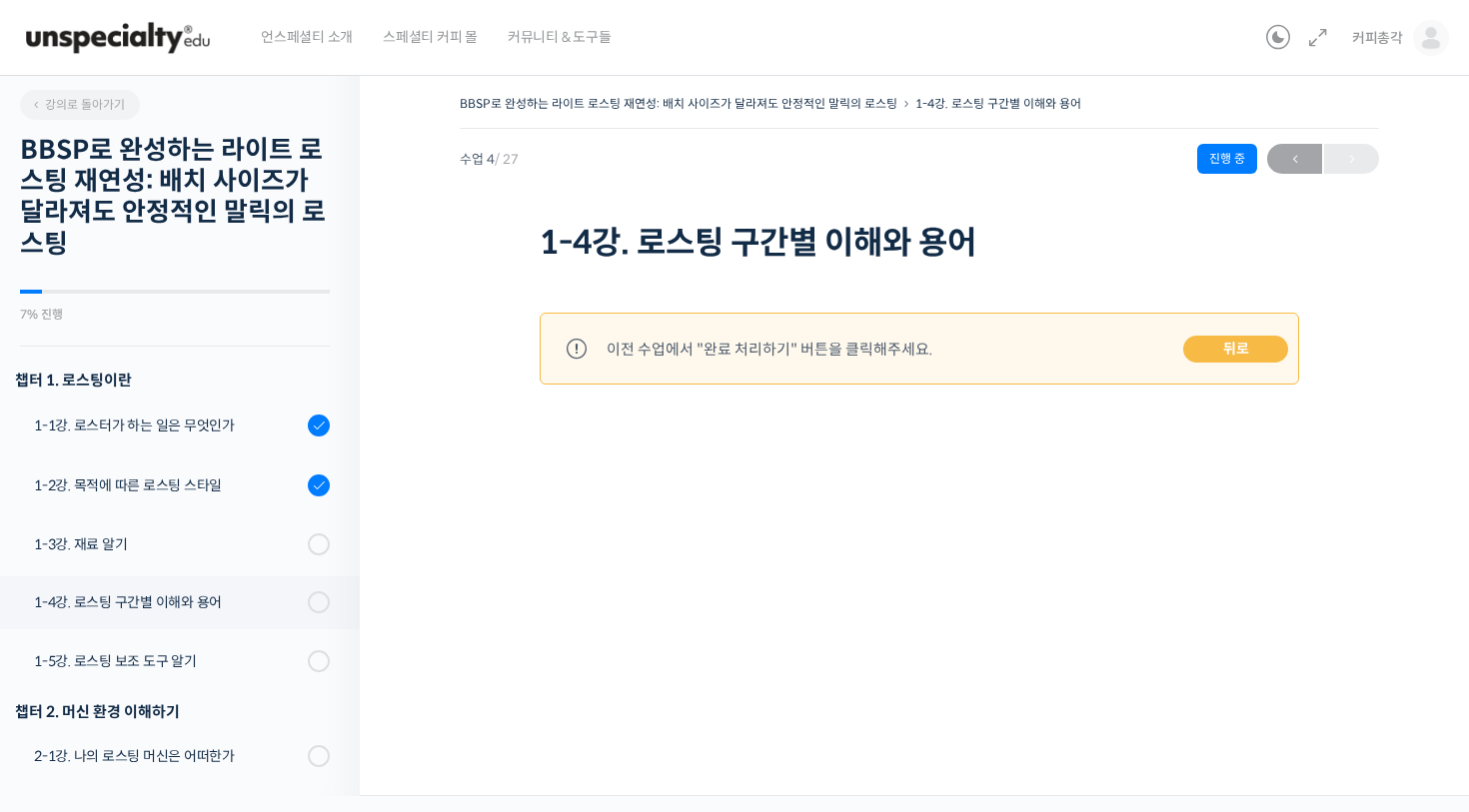 scroll, scrollTop: 0, scrollLeft: 0, axis: both 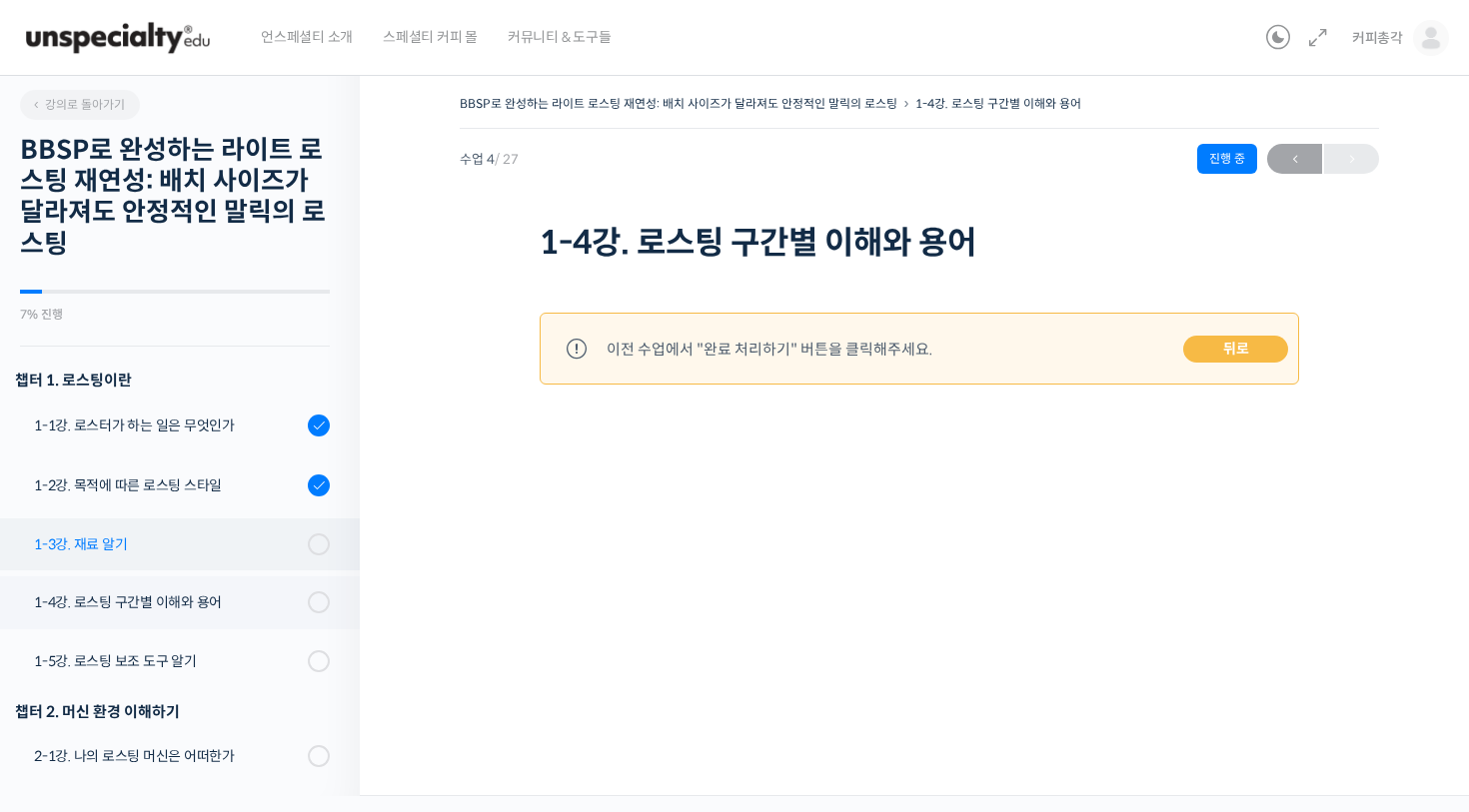 click on "1-3강. 재료 알기" at bounding box center [168, 544] 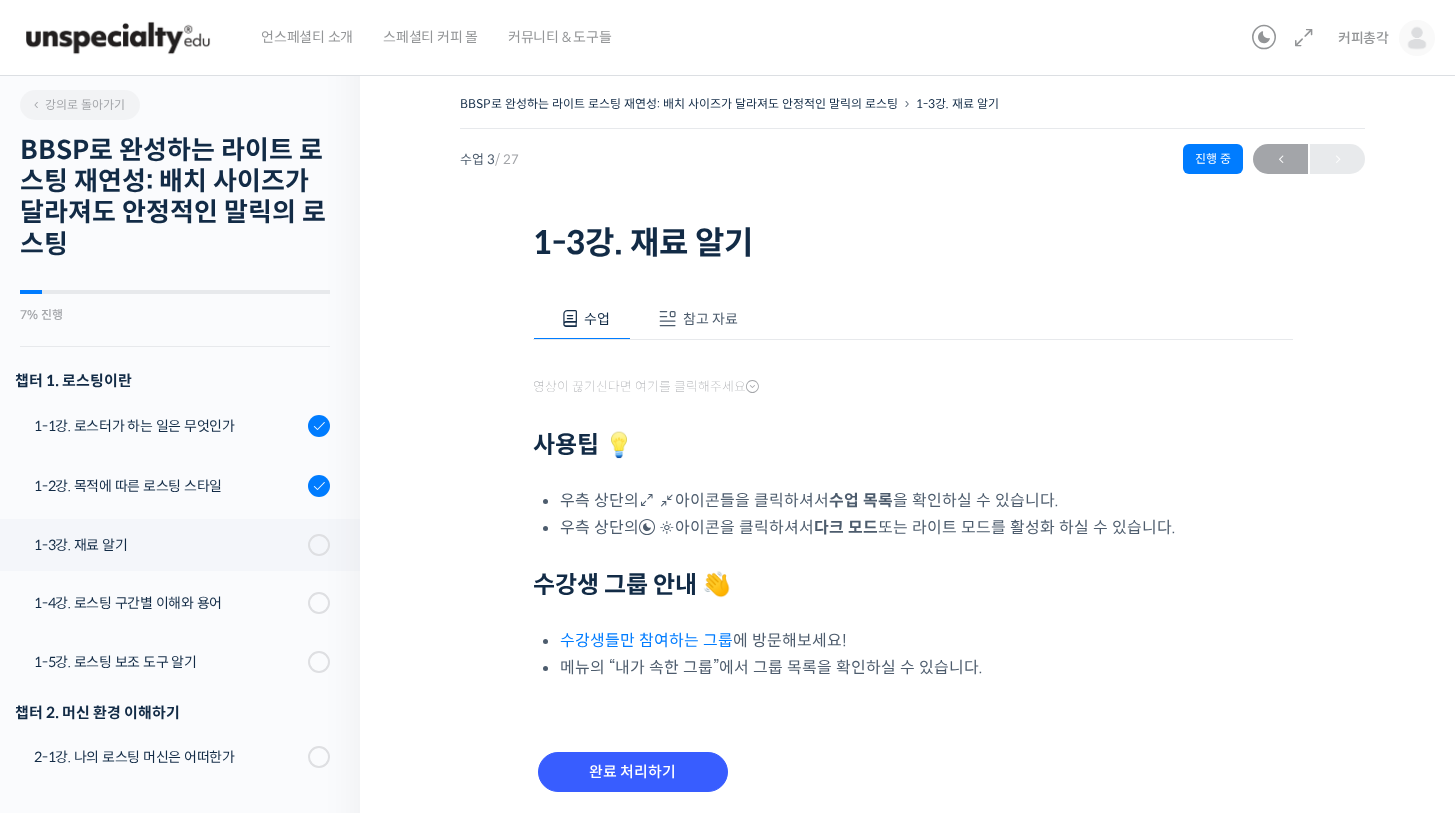 scroll, scrollTop: 0, scrollLeft: 0, axis: both 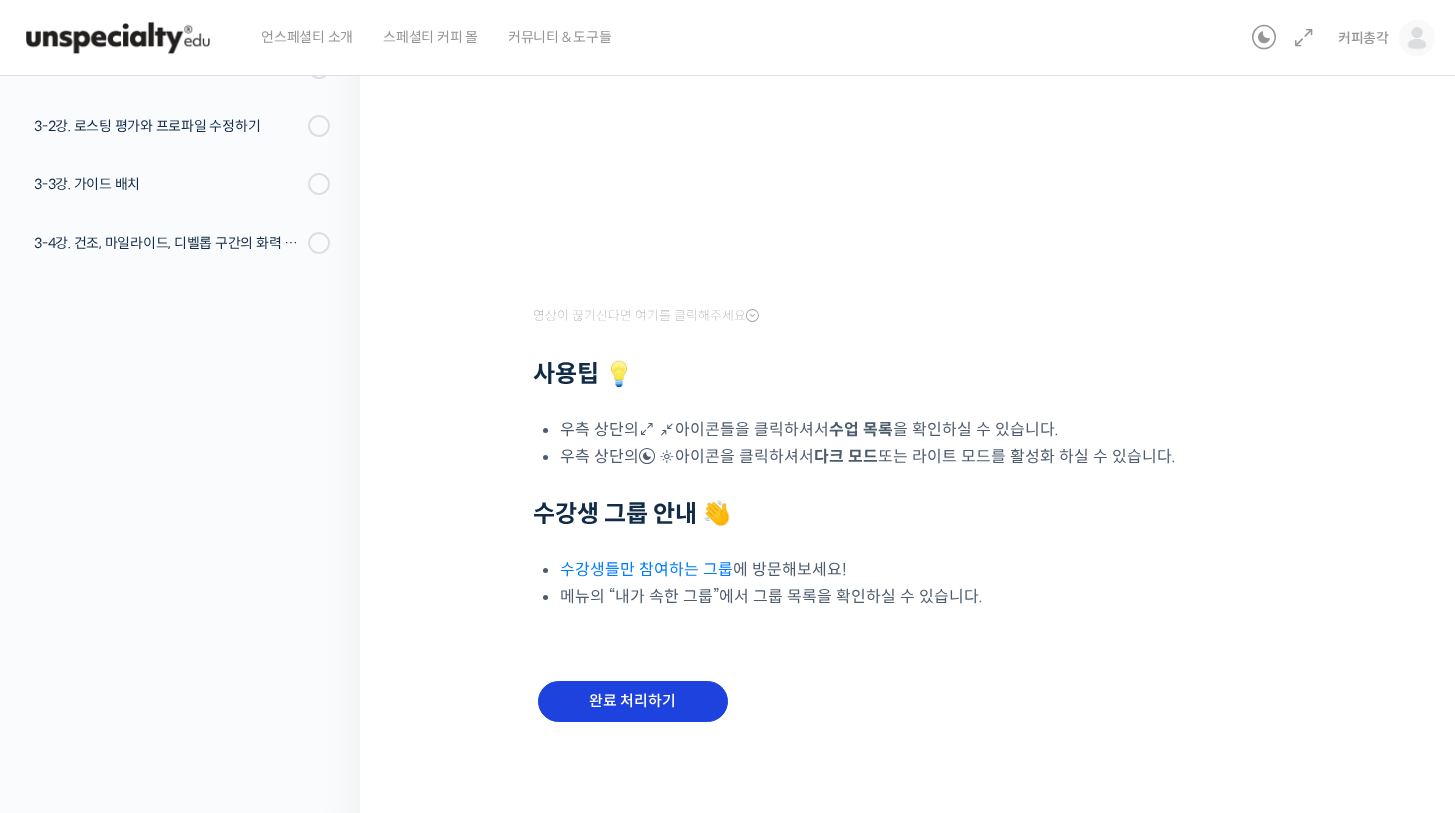 click on "완료 처리하기" at bounding box center (633, 701) 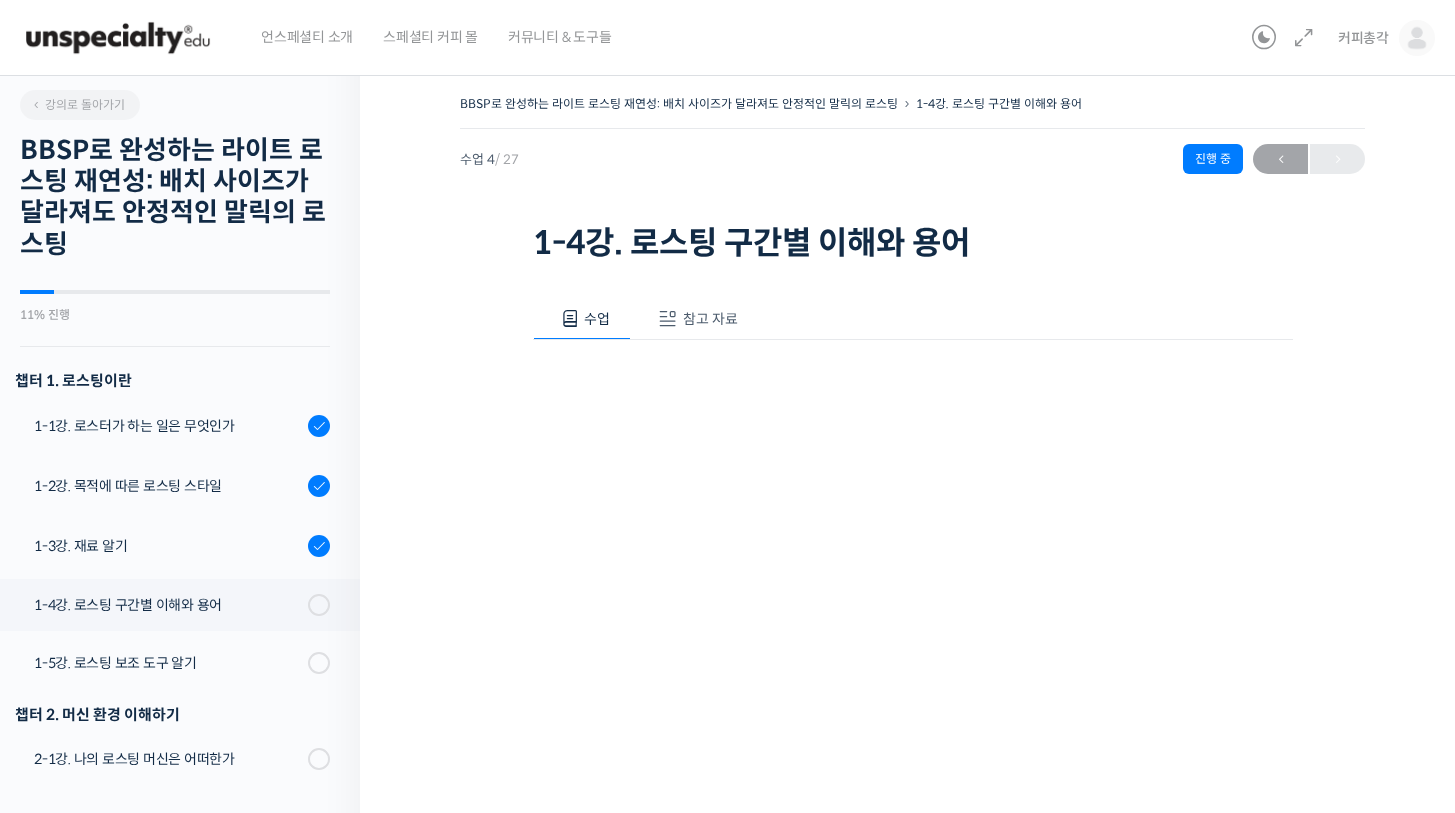 scroll, scrollTop: 0, scrollLeft: 0, axis: both 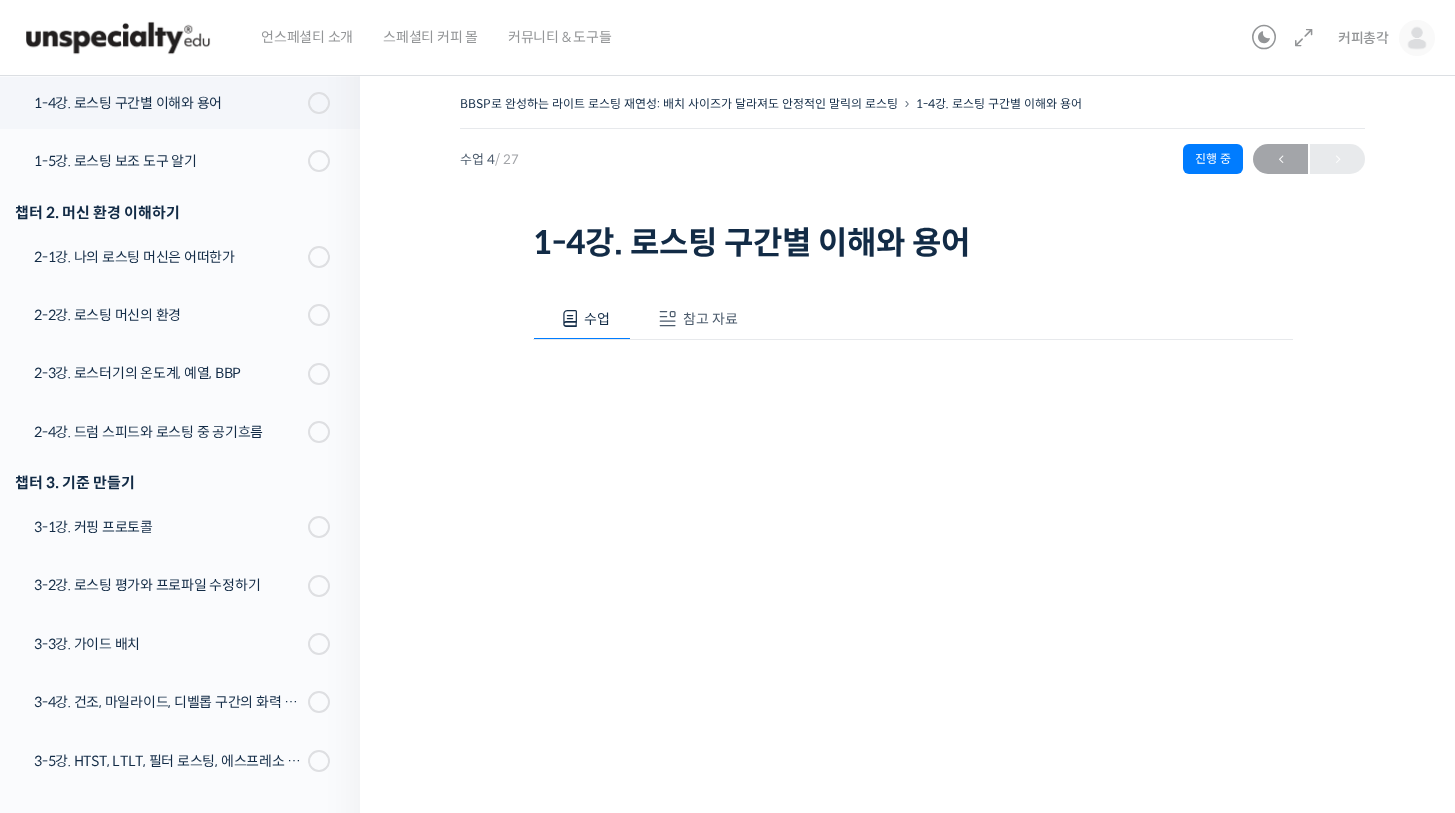 click on "참고 자료" at bounding box center (710, 319) 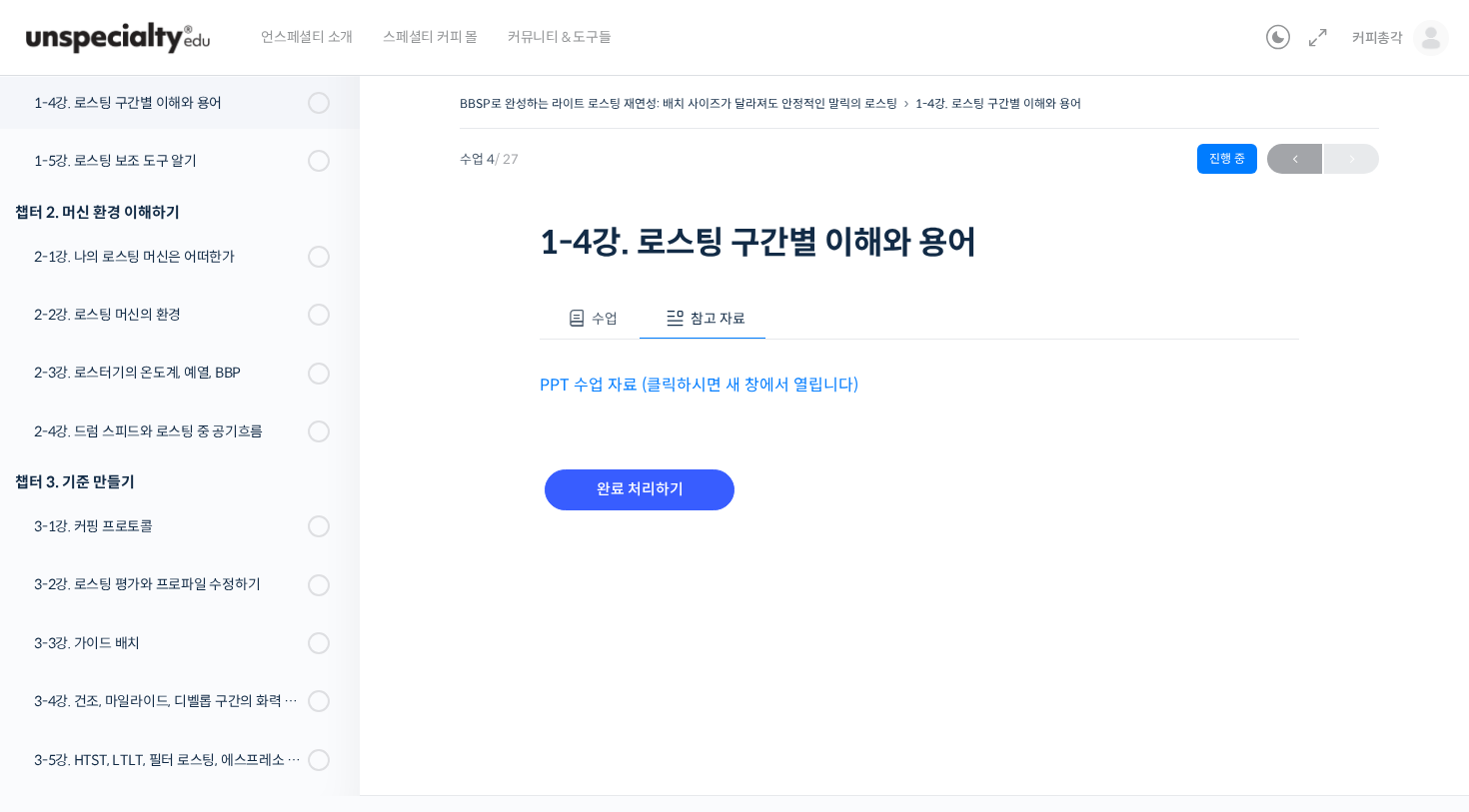 click on "PPT 수업 자료 (클릭하시면 새 창에서 열립니다)" at bounding box center [699, 385] 